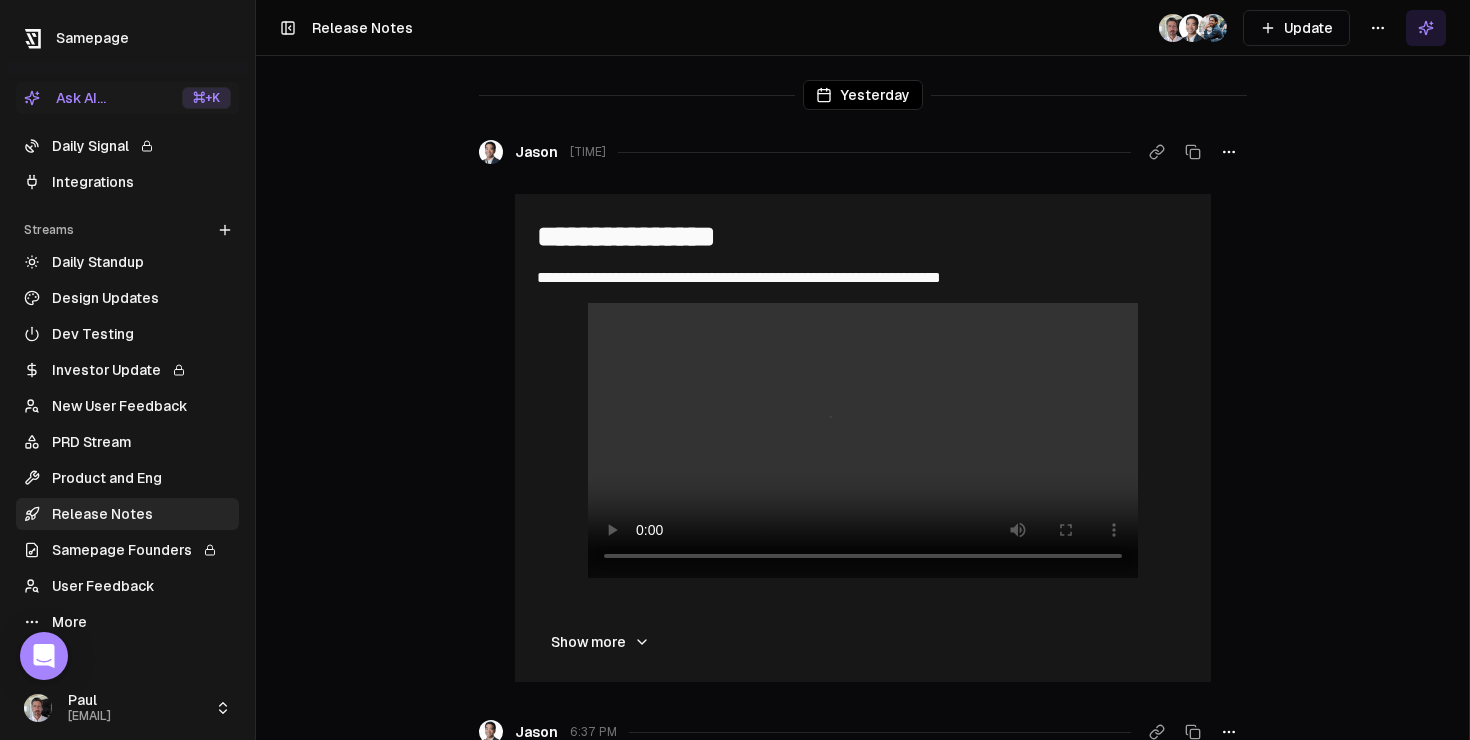 scroll, scrollTop: 0, scrollLeft: 0, axis: both 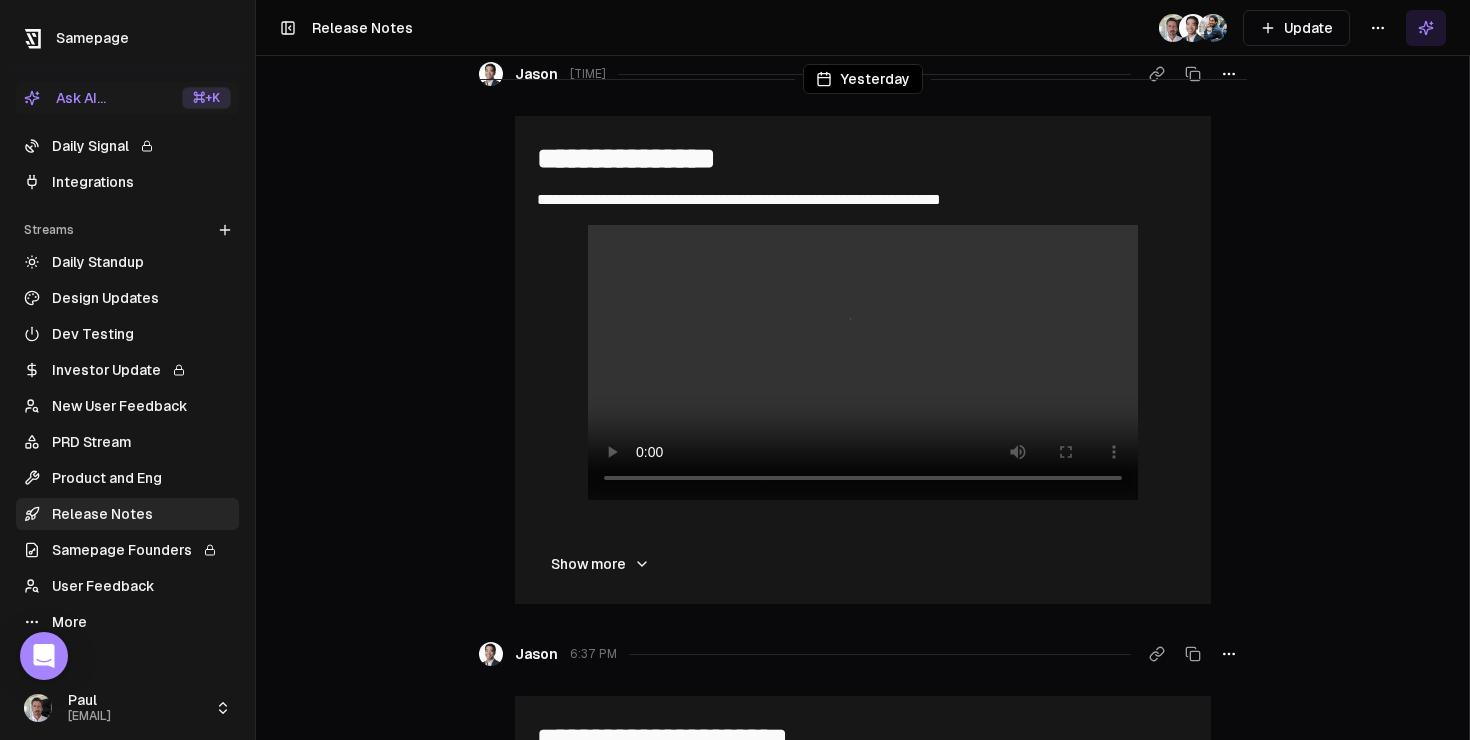 click on "Design Updates" at bounding box center [127, 298] 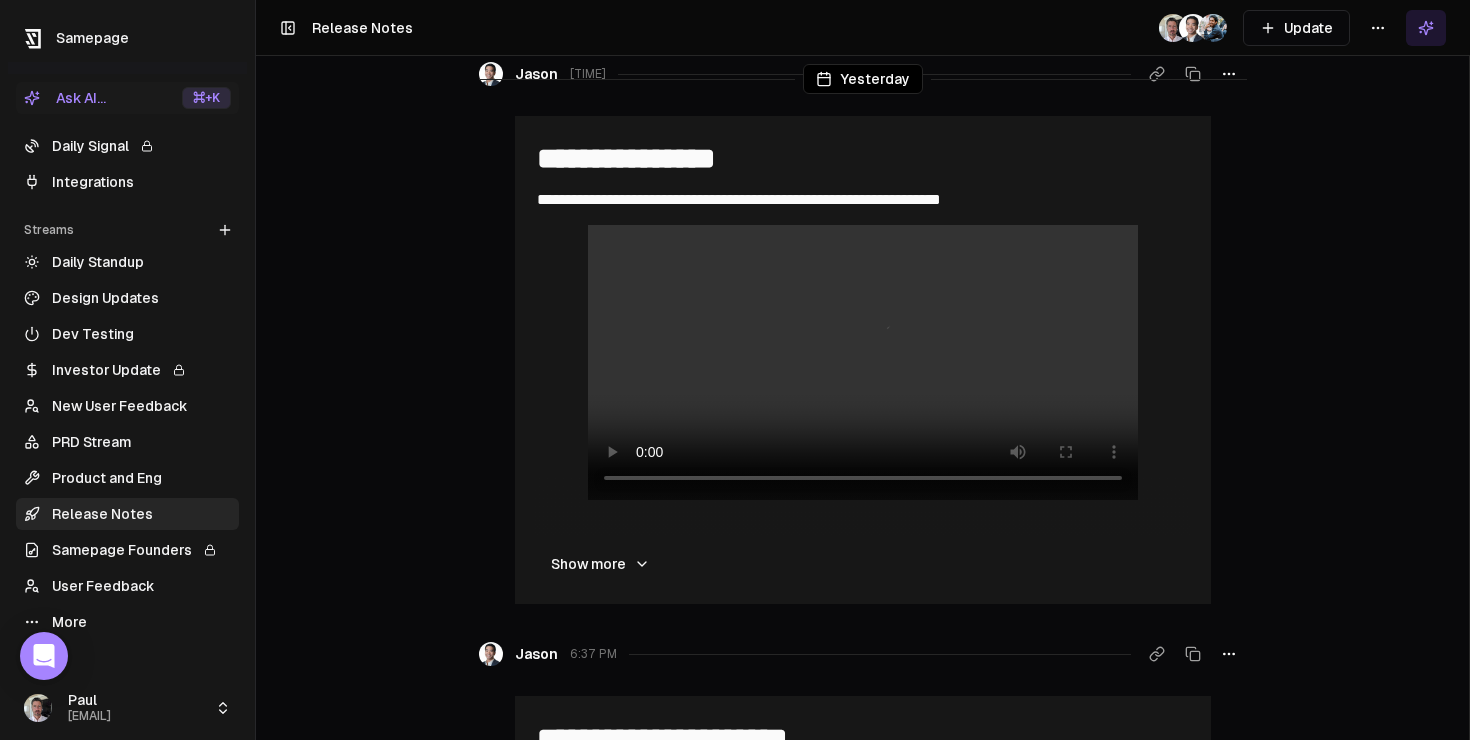 scroll, scrollTop: 0, scrollLeft: 0, axis: both 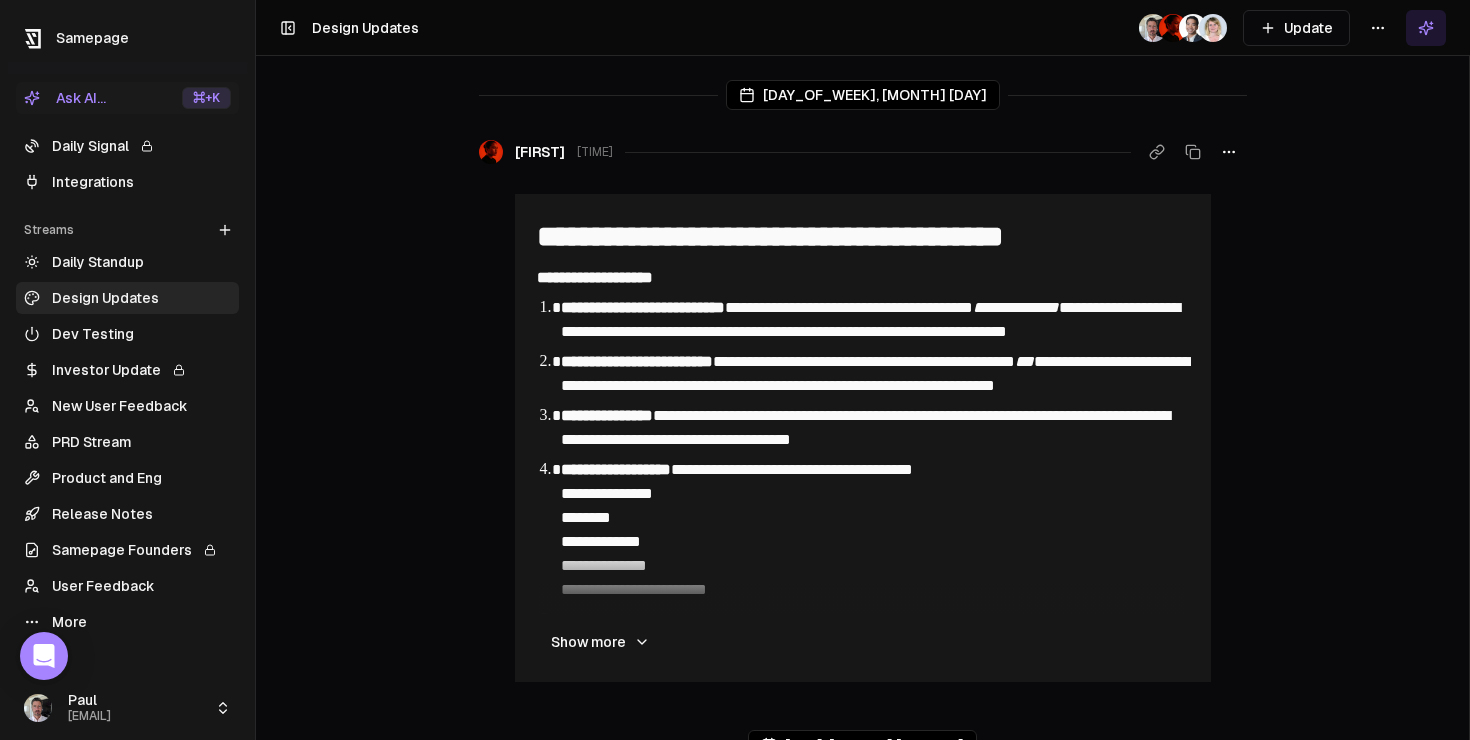 click on "Integrations" at bounding box center (127, 182) 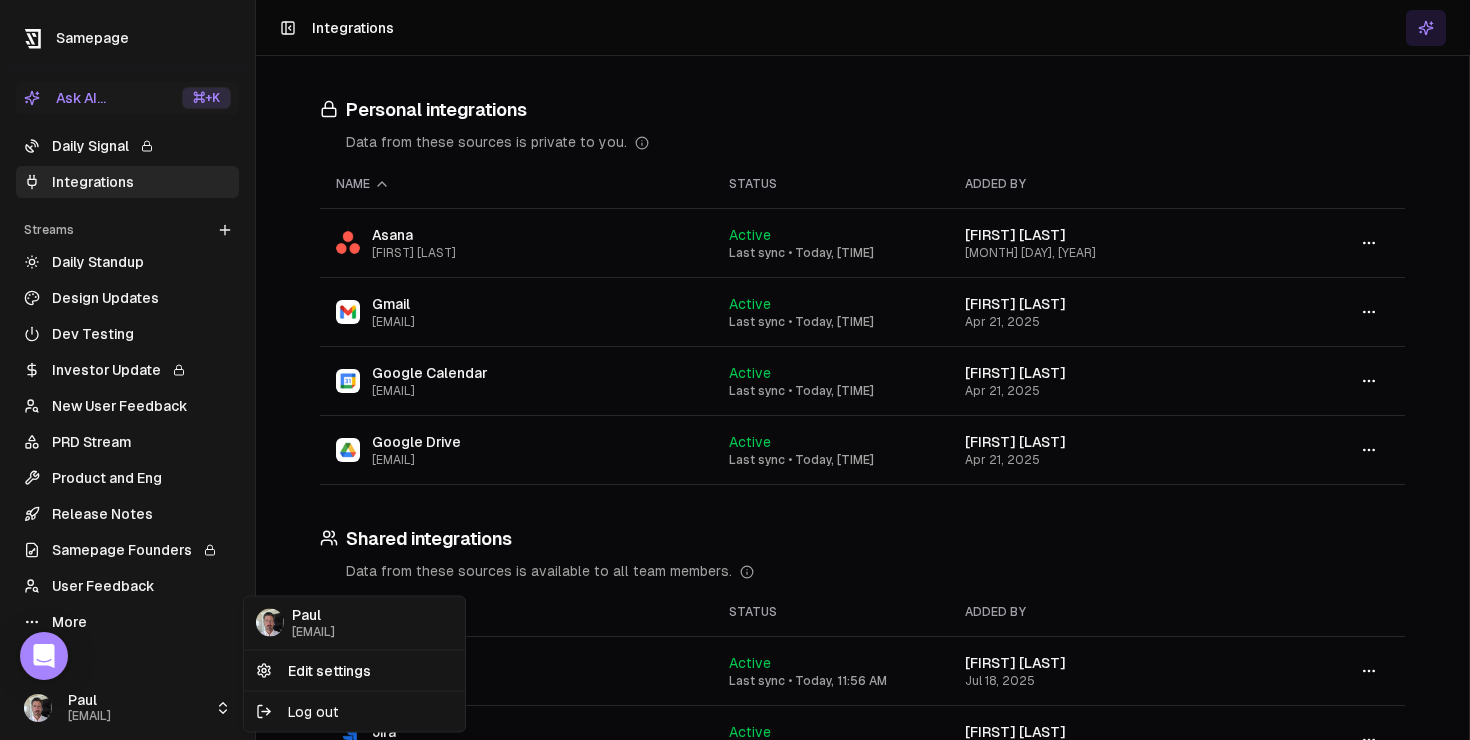 click on "Samepage Ask AI... ⌘ +K Daily Signal Integrations Streams   Create Stream Daily Standup Design Updates Dev Testing Investor Update New User Feedback PRD Stream Product and Eng Release Notes Samepage Founders User Feedback  More Paul paul@samepage.ai Toggle Sidebar Integrations Personal integrations Data from these sources is private to you. Name  Status  Added by  Asana Paul Wicker Active Last sync • Today, 11:55 AM Paul Wicker Jul 23, 2025 Gmail paul@samepage.ai Active Last sync • Today, 12:01 PM Paul Wicker Apr 21, 2025 Google Calendar paul@samepage.ai Active Last sync • Today, 12:01 PM Paul Wicker Apr 21, 2025 Google Drive paul@samepage.ai Active Last sync • Today, 12:01 PM Paul Wicker Apr 21, 2025 Shared integrations Data from these sources is available to all team members. Name  Status  Added by  GitHub samepageinc Active Last sync • Today, 11:56 AM Jason Wu Jul 18, 2025 Jira samepageai Active Last sync • Today, 11:10 AM Jason Wu Jun 18, 2025 Linear Samepage Active Jason Wu Jun 11, 2025" at bounding box center [735, 370] 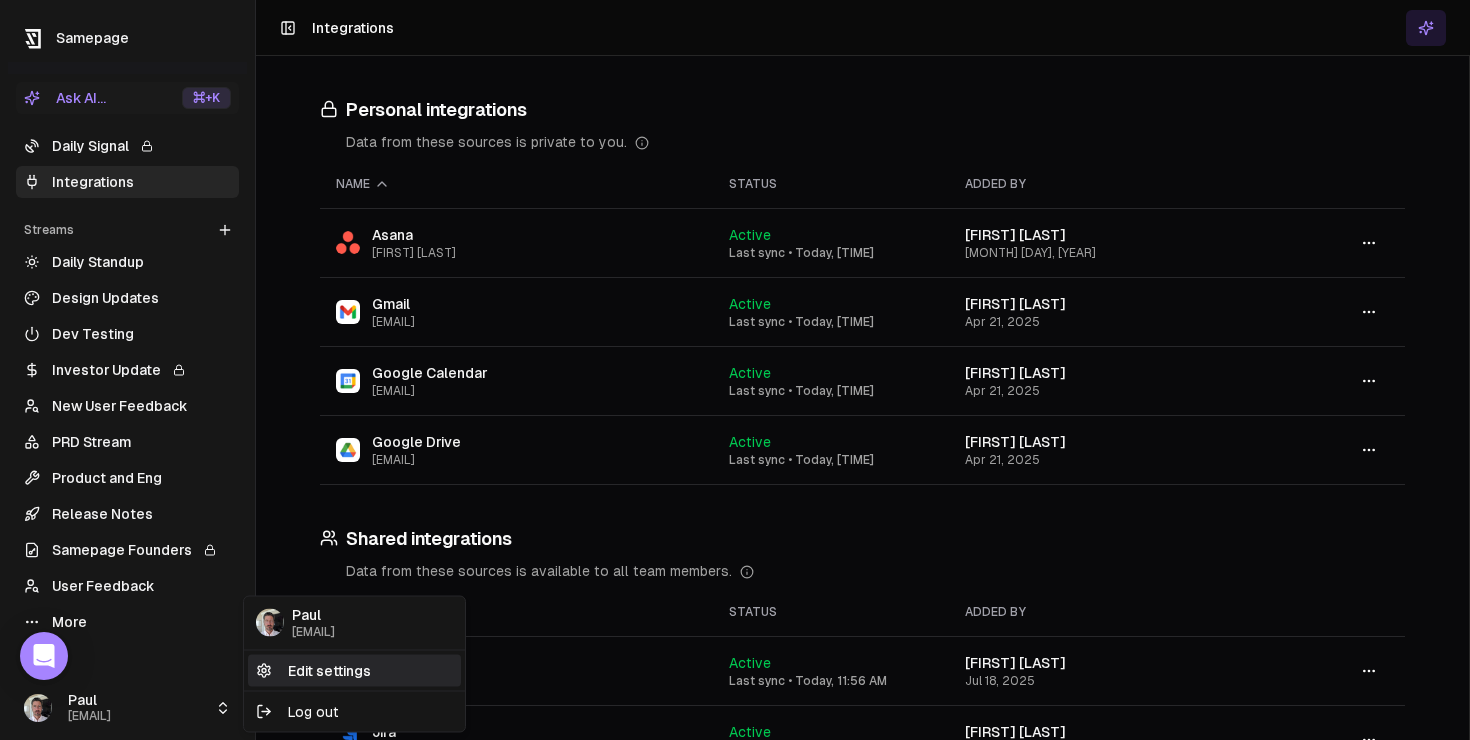 click on "Edit settings" at bounding box center [354, 670] 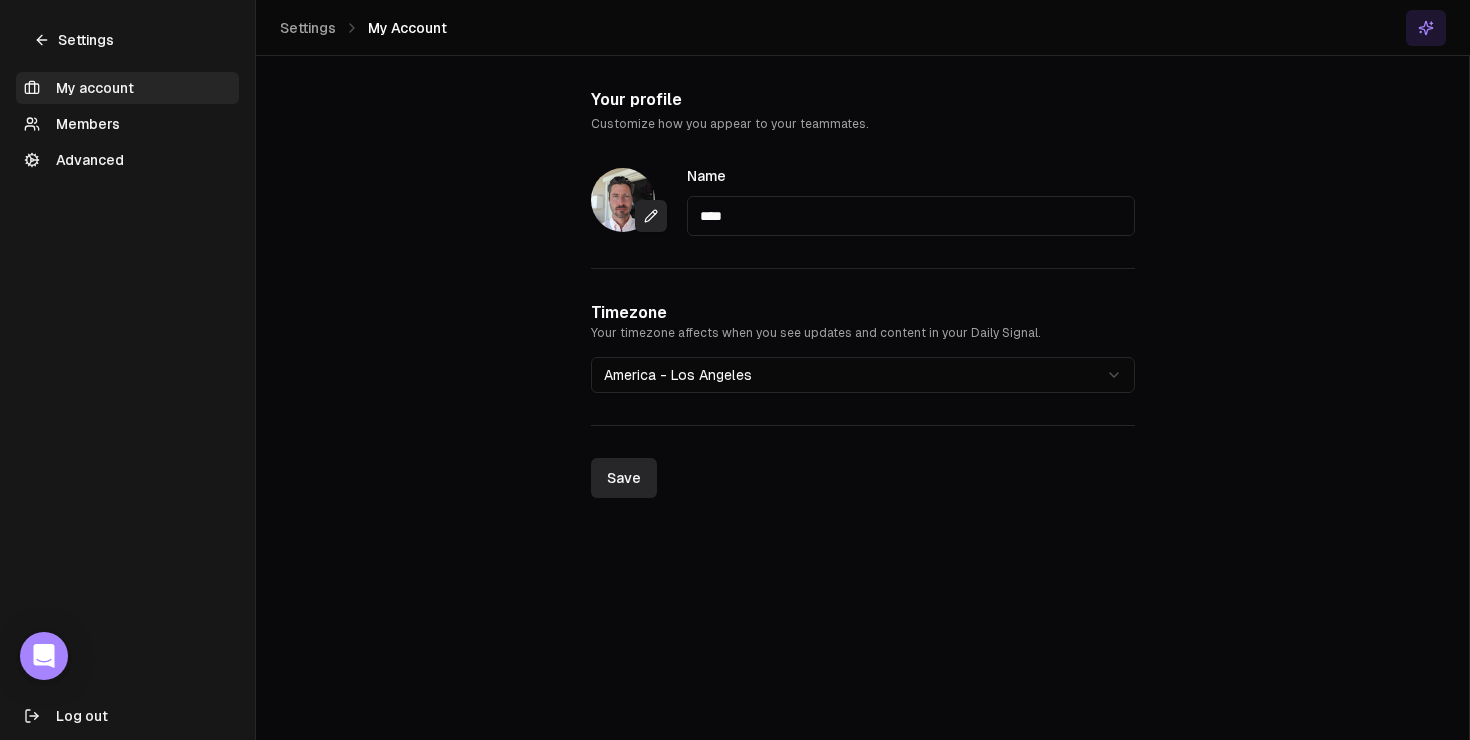 click at bounding box center (1426, 28) 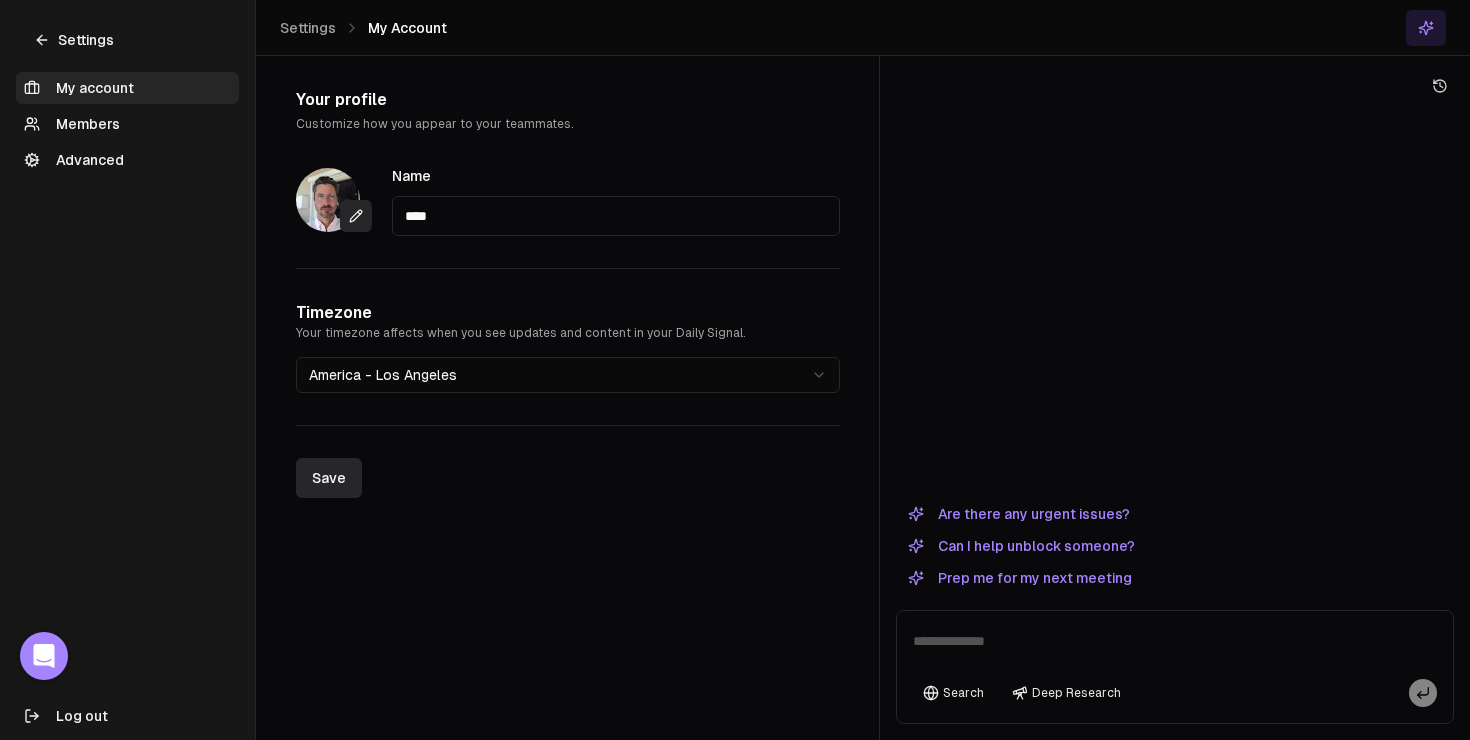click 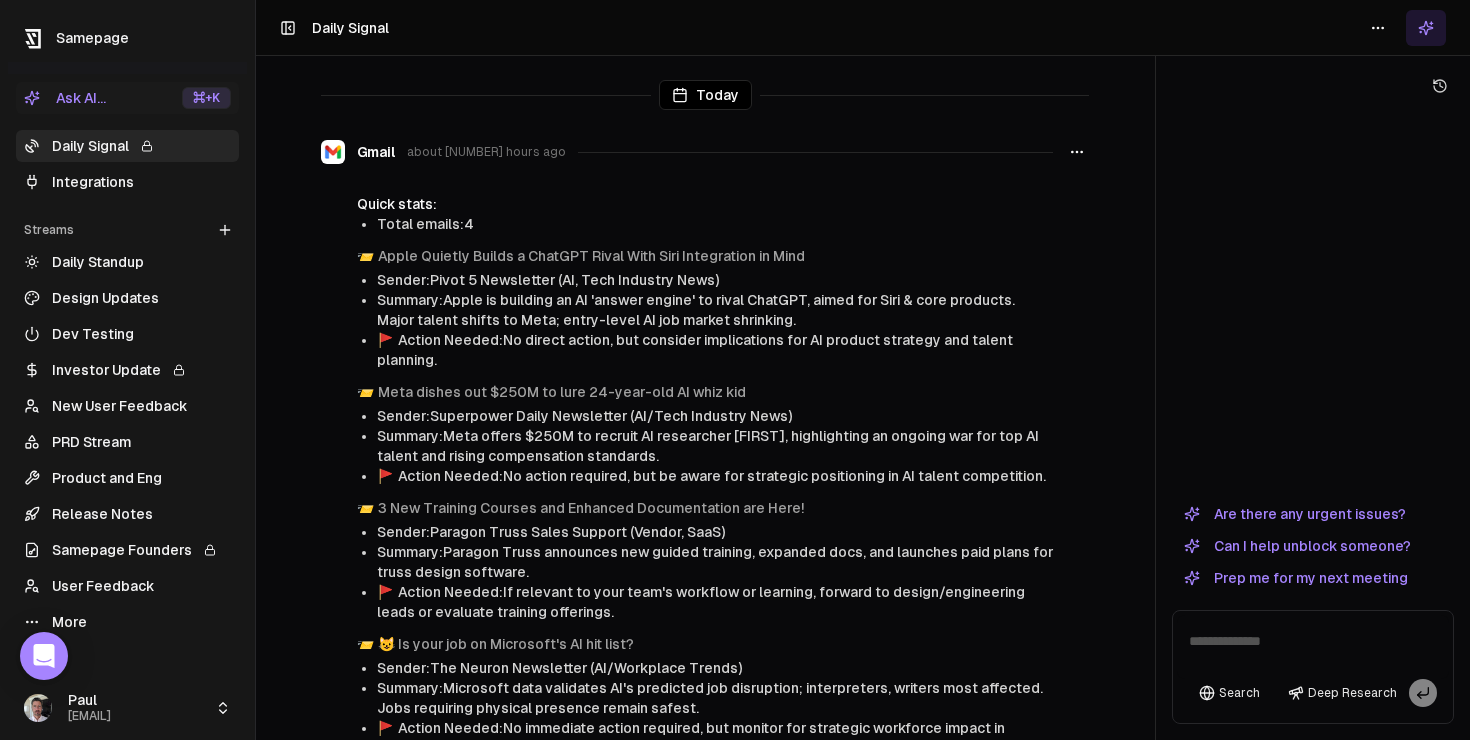 click on "Today Gmail about 6 hours ago Quick stats: Total emails:  4 📨 Apple Quietly Builds a ChatGPT Rival With Siri Integration in Mind Sender:  Pivot 5 Newsletter (AI, Tech Industry News) Summary:  Apple is building an AI 'answer engine' to rival ChatGPT, aimed for Siri & core products. Major talent shifts to Meta; entry-level AI job market shrinking. 🚩 Action Needed:  No direct action, but consider implications for AI product strategy and talent planning. 📨 Meta dishes out $250M to lure 24-year-old AI whiz kid Sender:  Superpower Daily Newsletter (AI/Tech Industry News) Summary:  Meta offers $250M to recruit AI researcher Matt Deitke, highlighting an ongoing war for top AI talent and rising compensation standards. 🚩 Action Needed:  No action required, but be aware for strategic positioning in AI talent competition. 📨 3 New Training Courses and Enhanced Documentation are Here! Sender:  Paragon Truss Sales Support (Vendor, SaaS) Summary:  🚩 Action Needed:  📨 Sender:  Summary:  🚩 3 3 3 OOO" at bounding box center [863, 370] 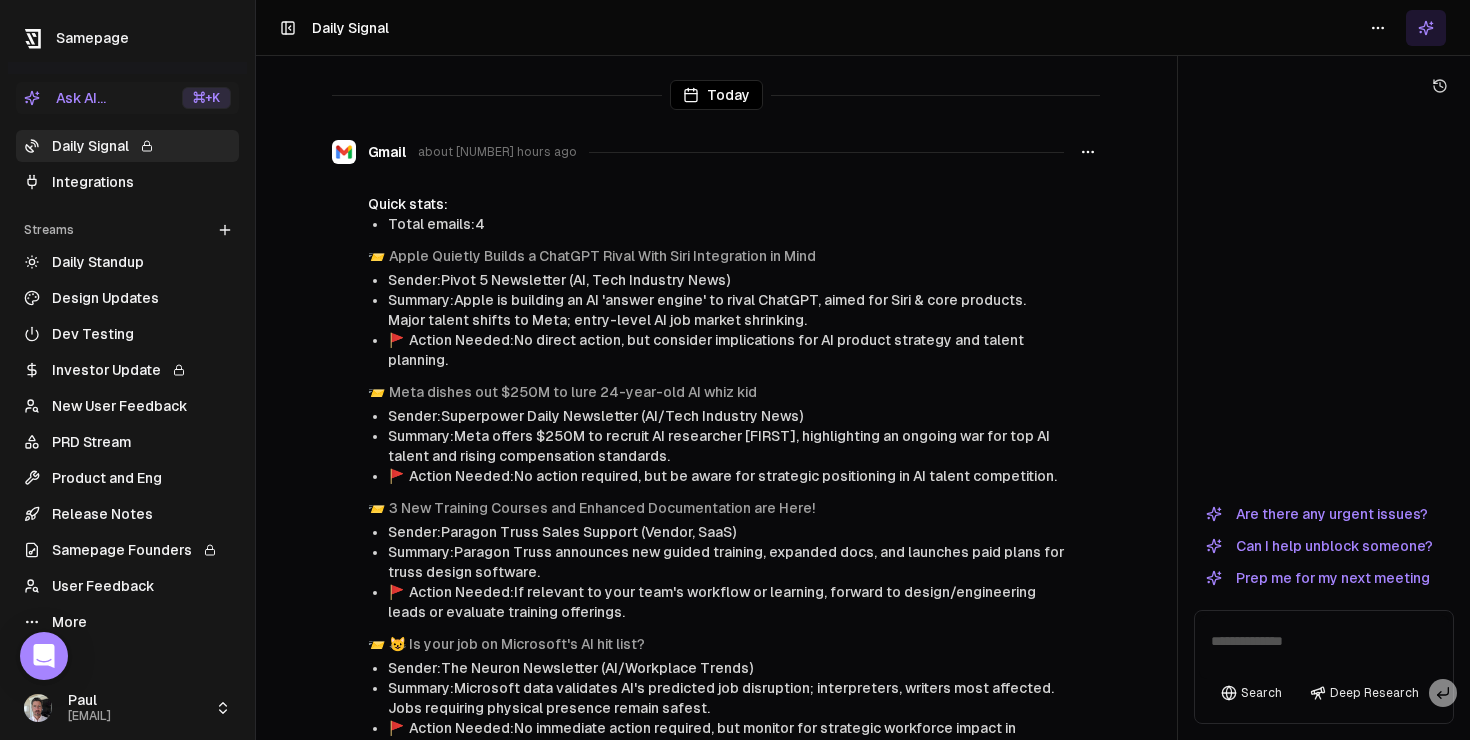 click on "Dev Testing" at bounding box center [127, 334] 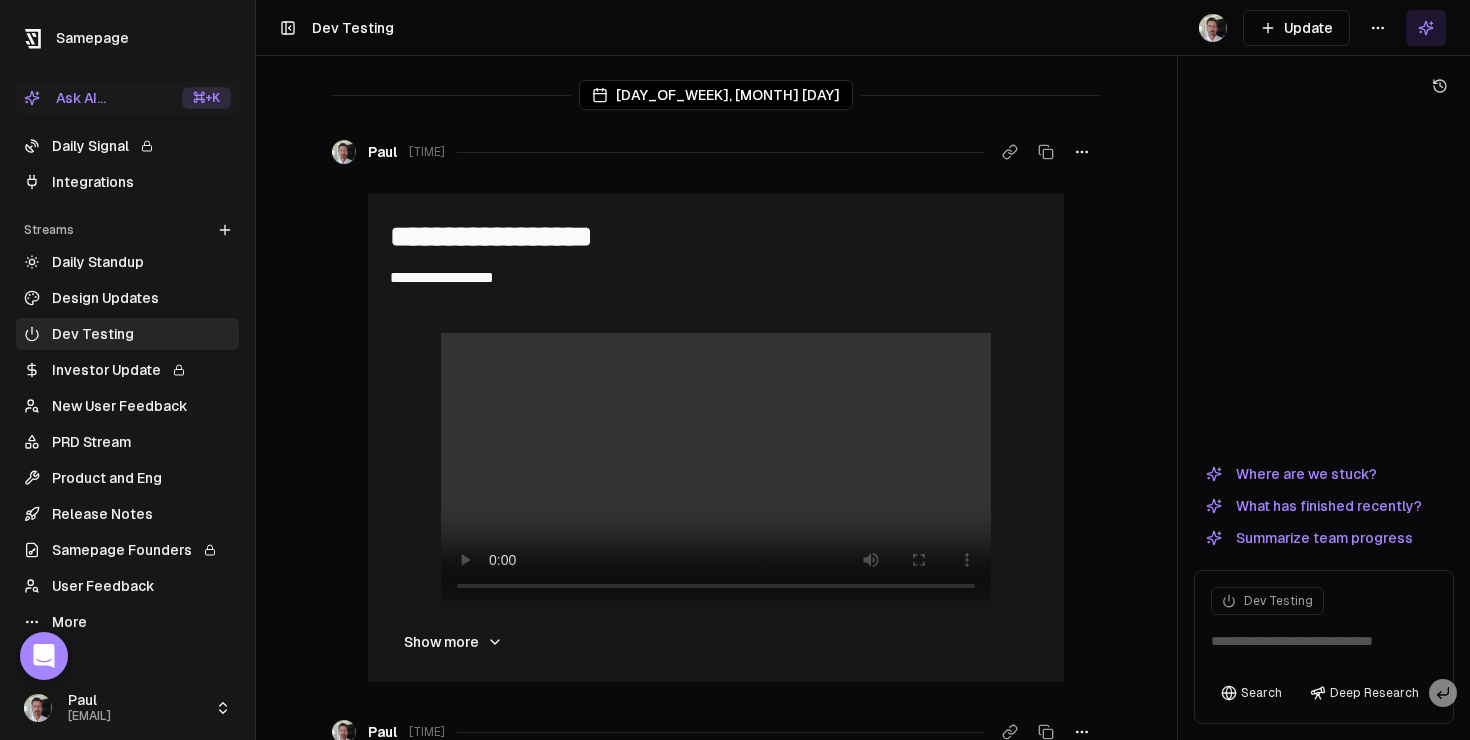 click on "Daily Signal" at bounding box center (127, 146) 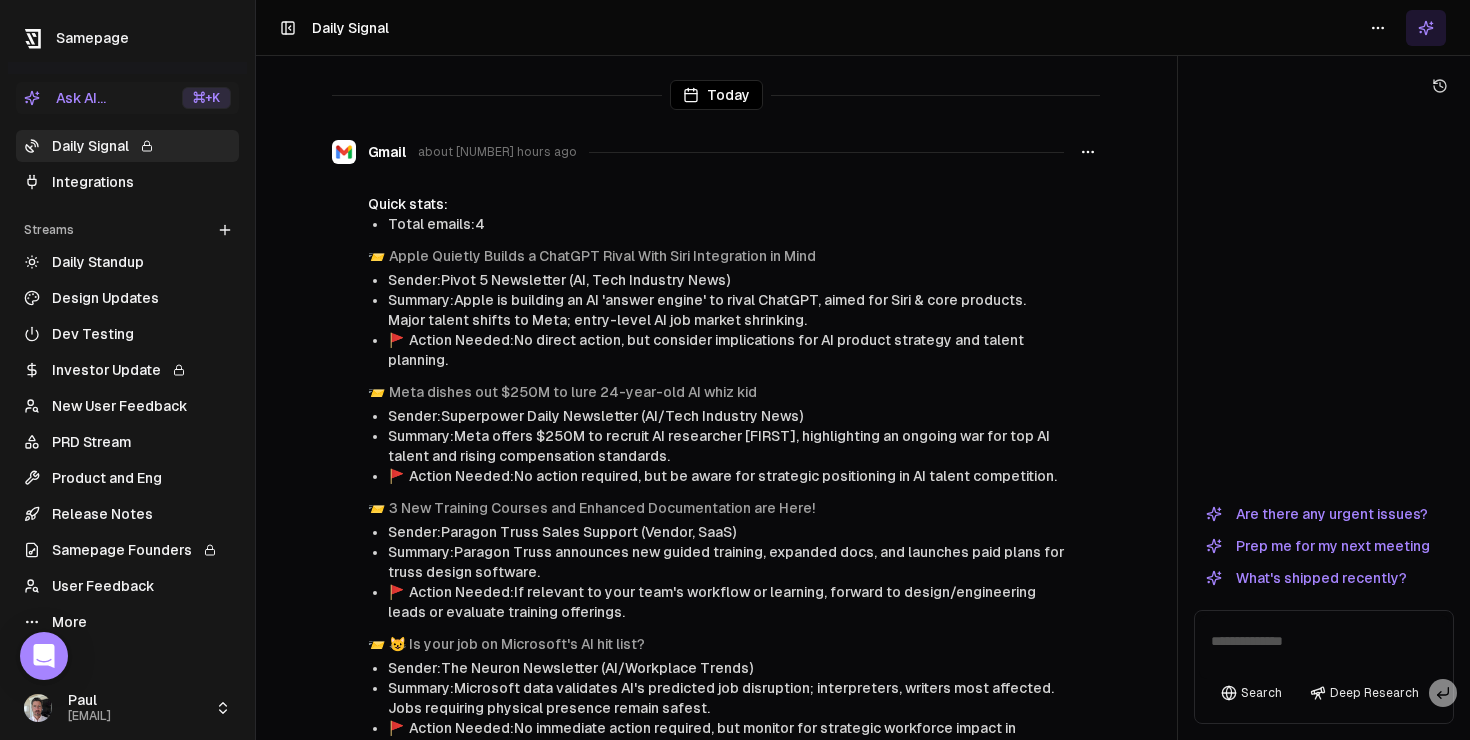click on "Design Updates" at bounding box center [127, 298] 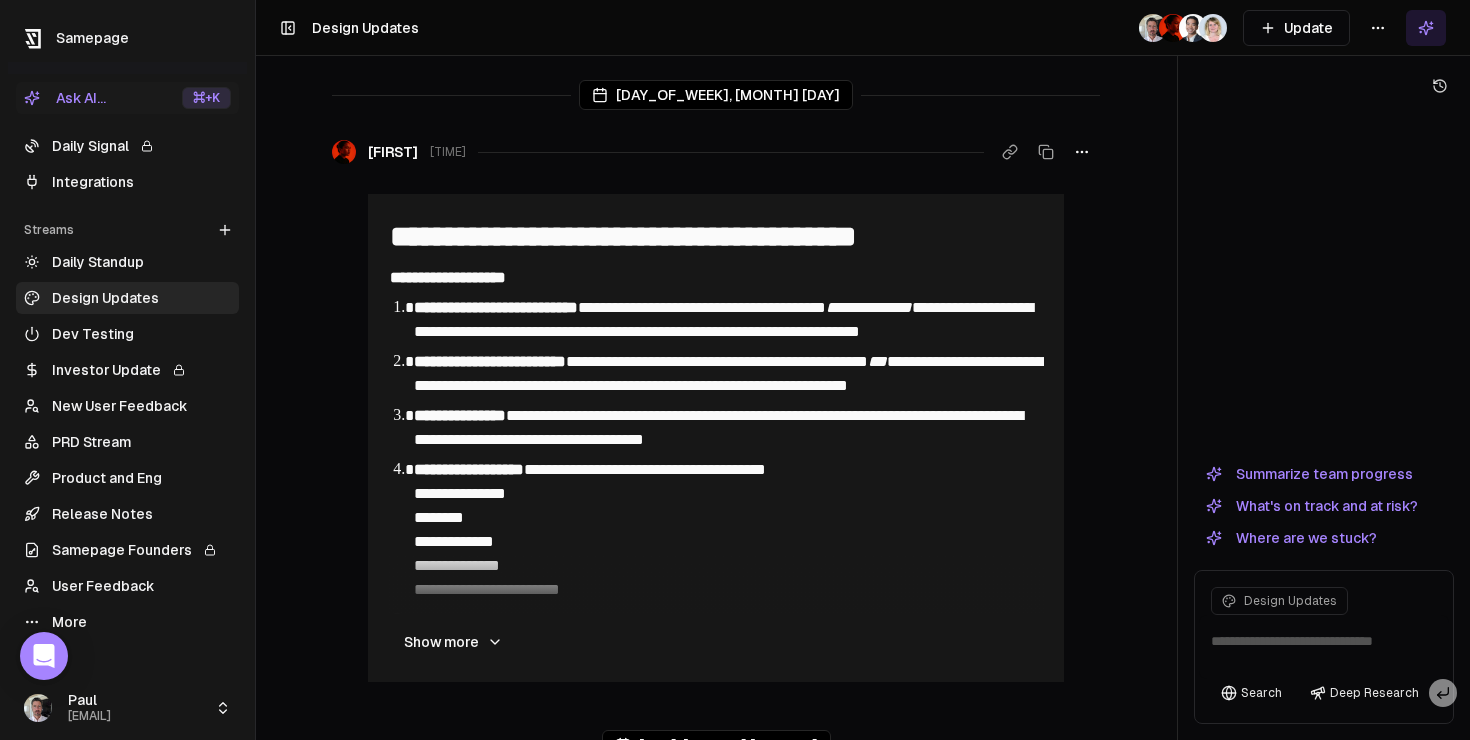 click at bounding box center (1426, 28) 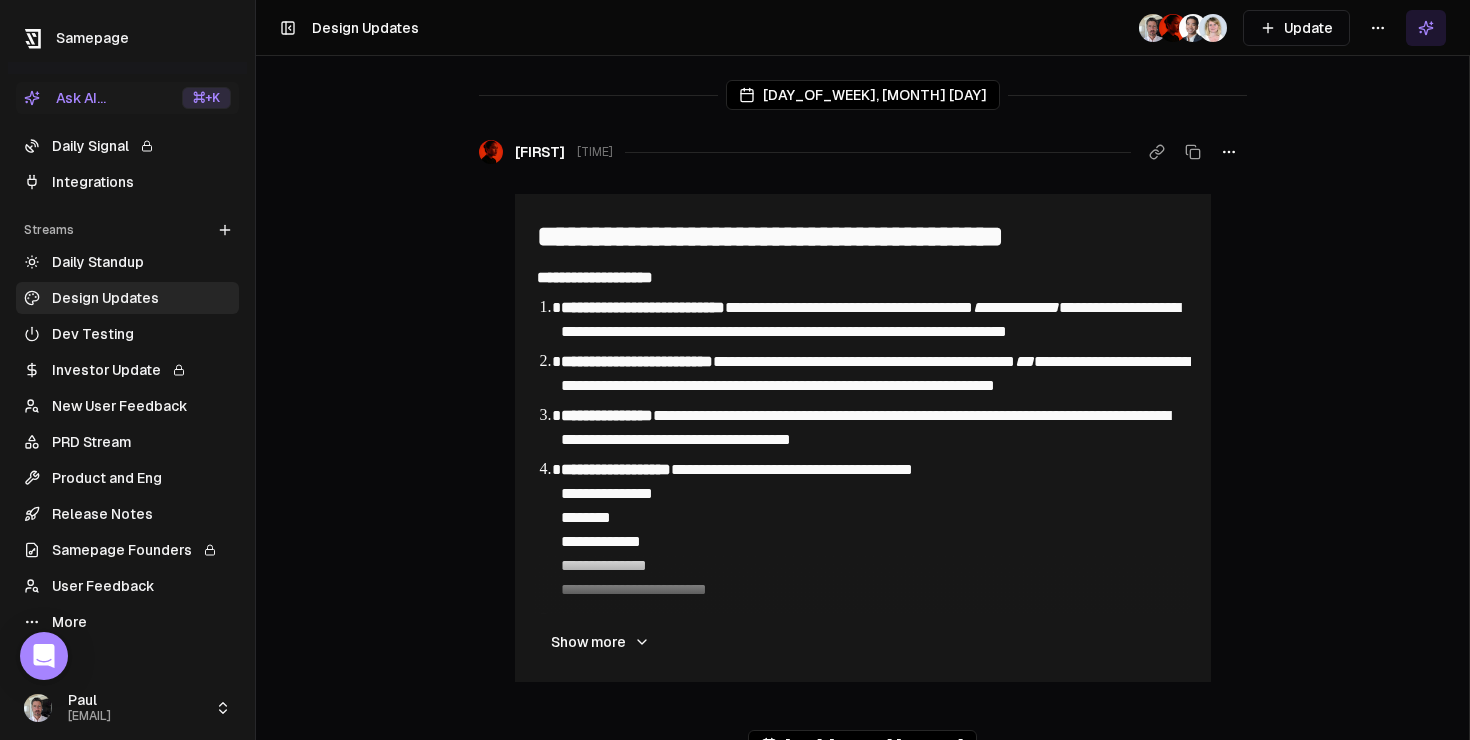 click on "Dev Testing" at bounding box center (127, 334) 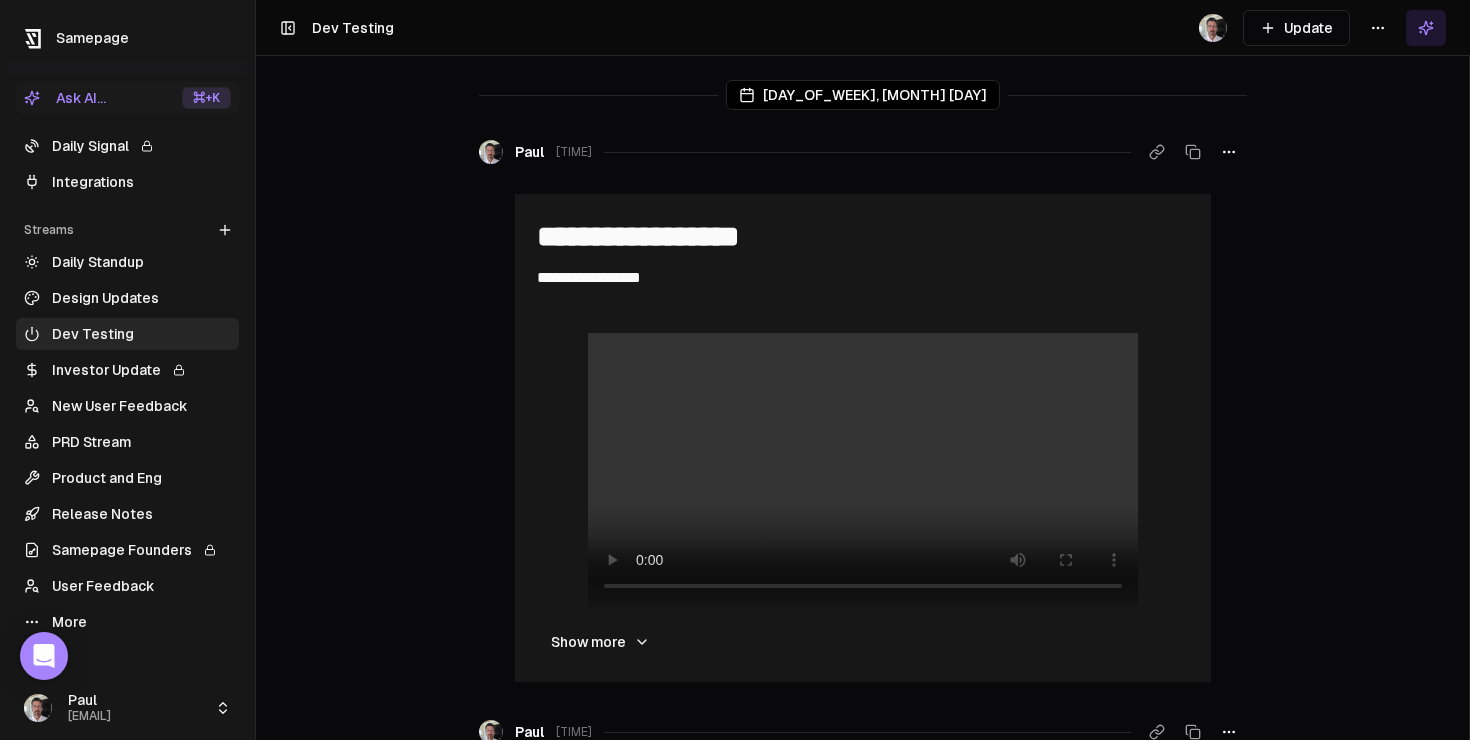 click on "PRD Stream" at bounding box center (127, 442) 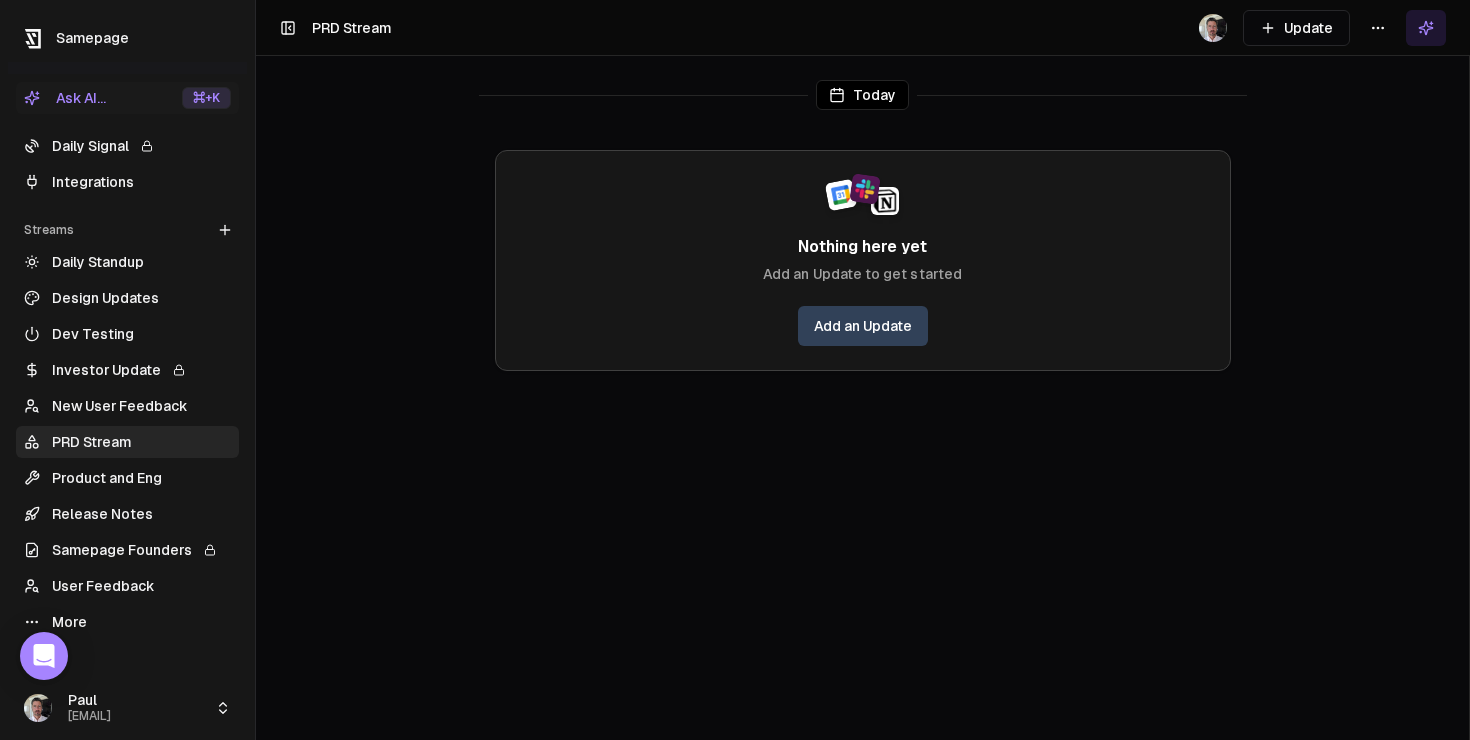 click on "Ask AI..." at bounding box center [65, 98] 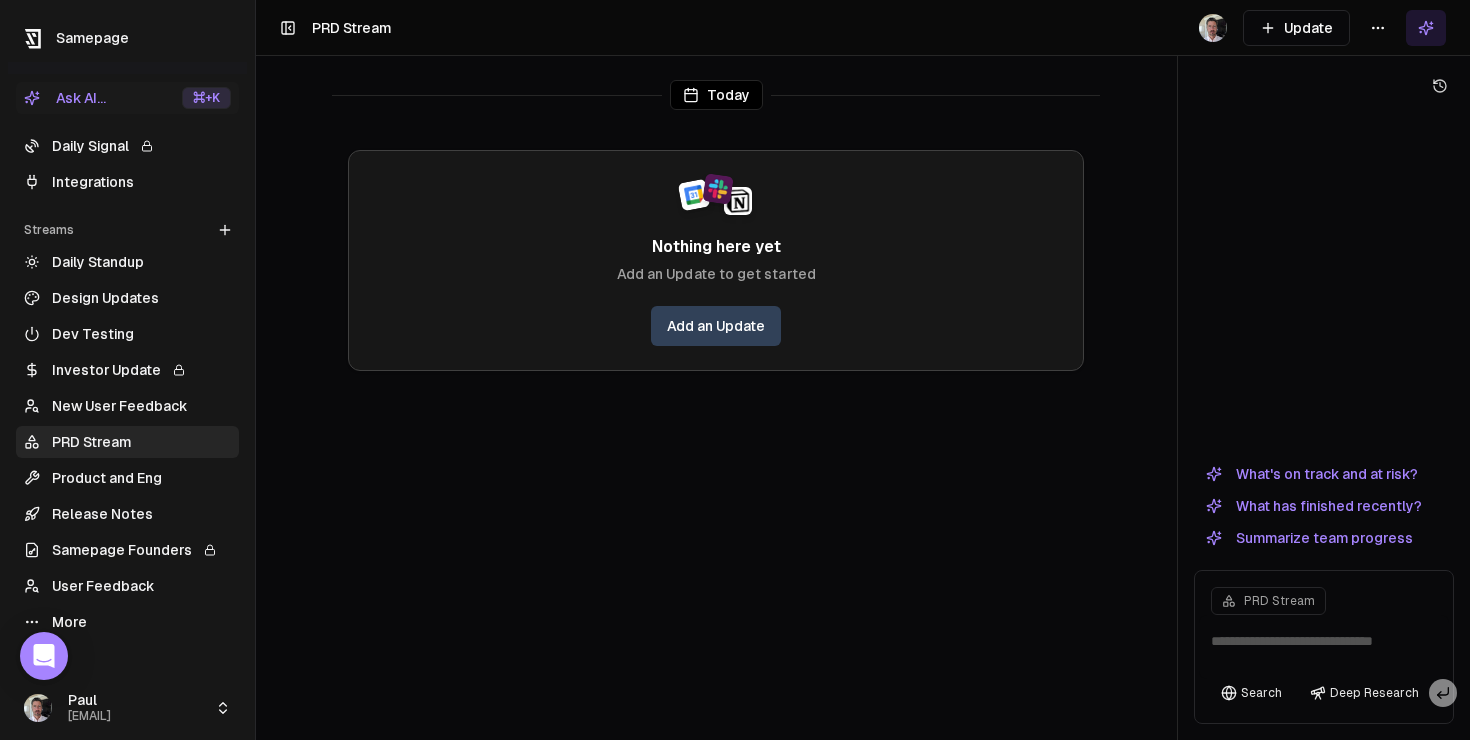 click on "Ask AI..." at bounding box center [65, 98] 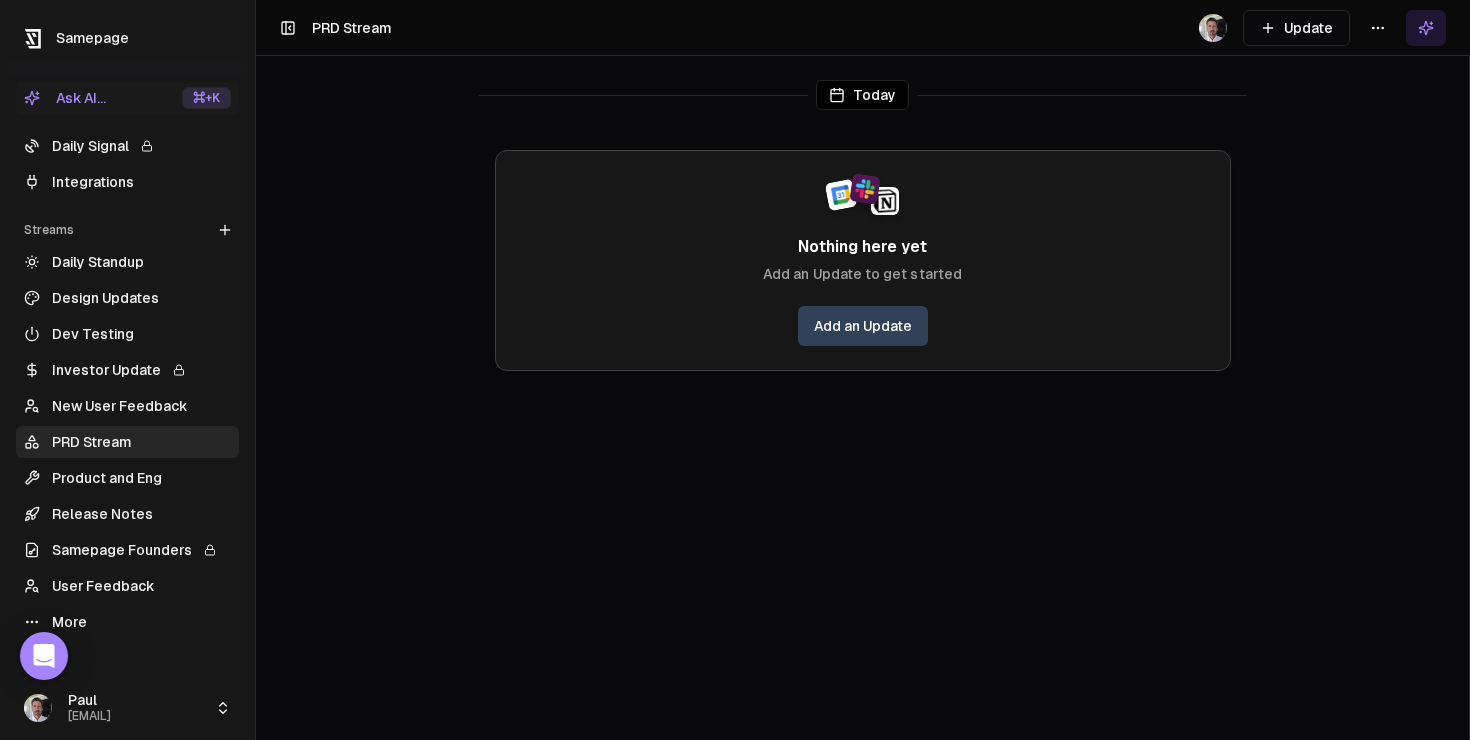 click on "Ask AI..." at bounding box center (65, 98) 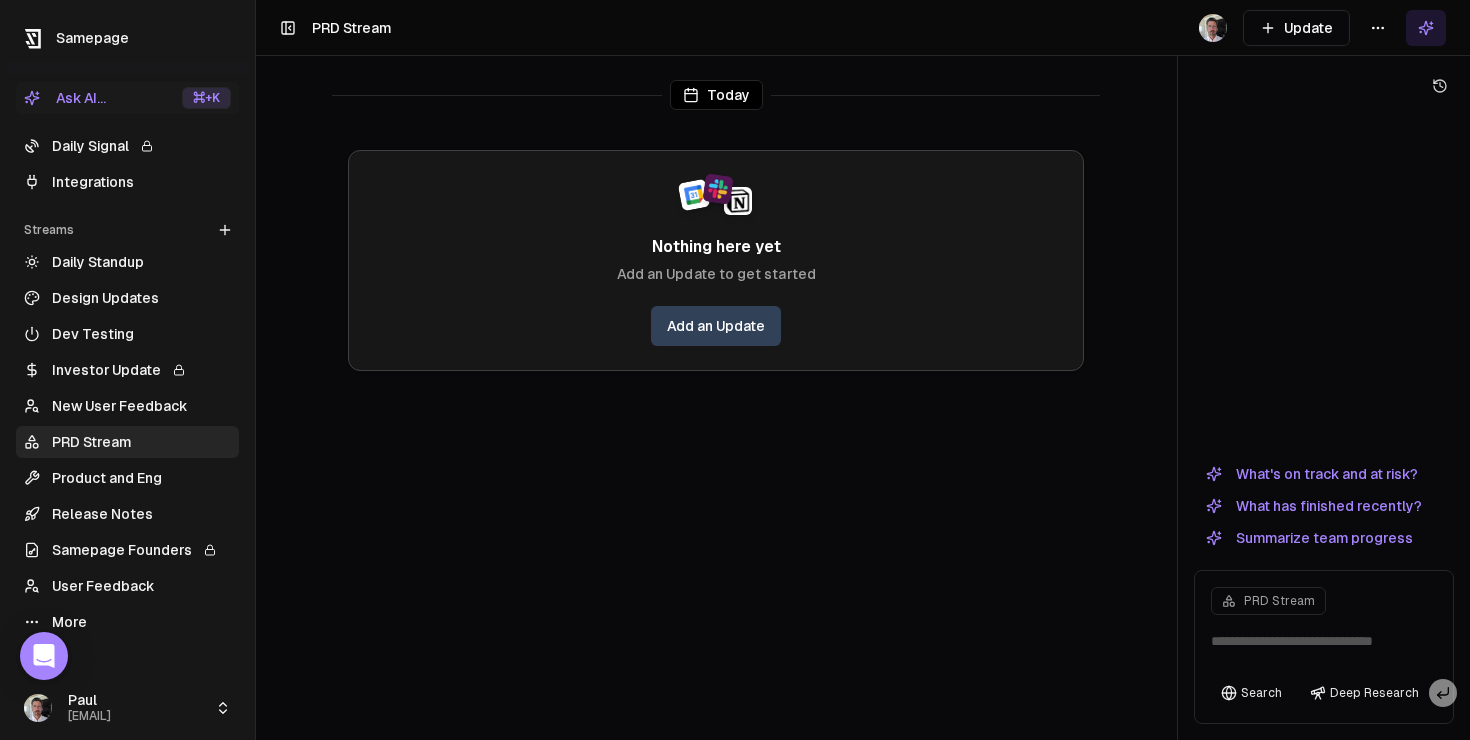click on "More" at bounding box center [127, 622] 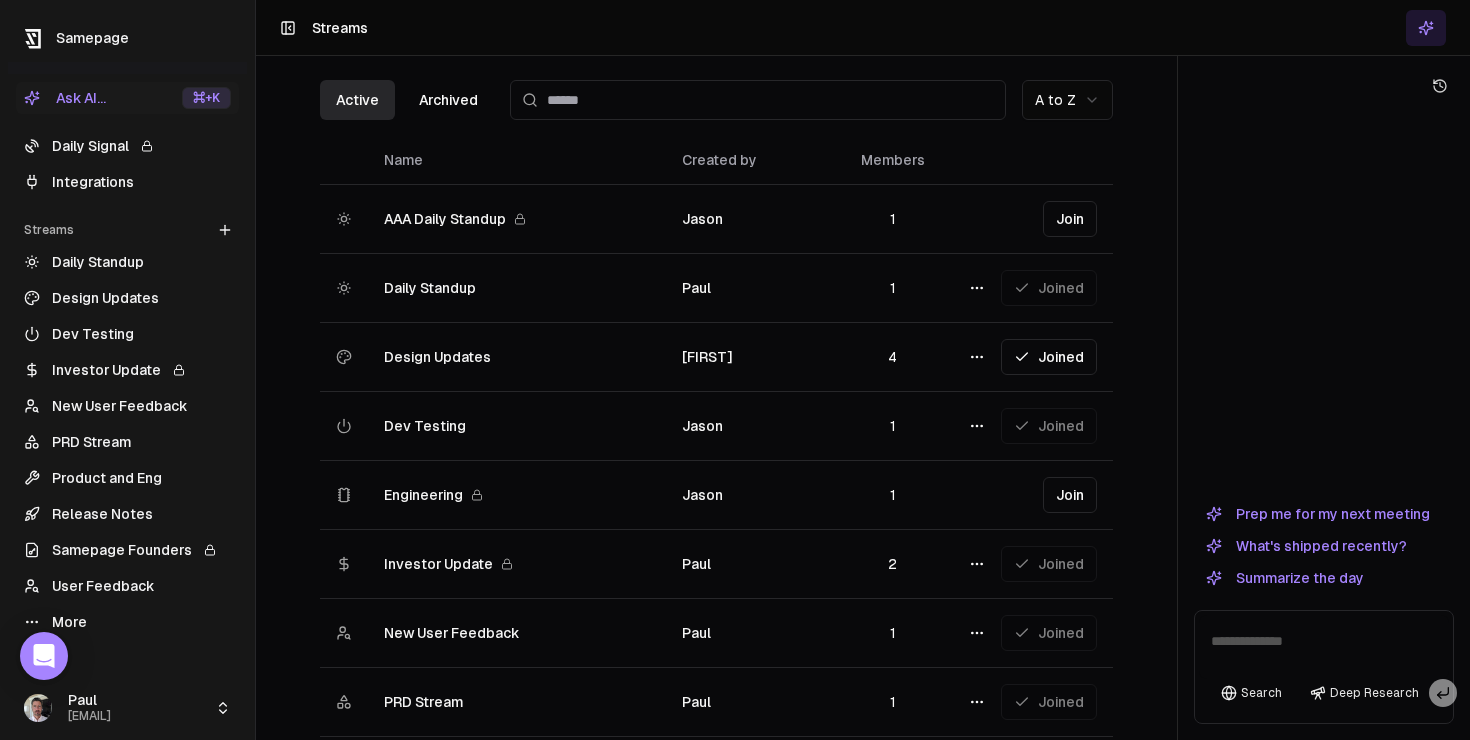 click on "Samepage Ask AI... ⌘ +K Daily Signal Integrations Streams   Create Stream Daily Standup Design Updates Dev Testing Investor Update New User Feedback PRD Stream Product and Eng Release Notes Samepage Founders User Feedback  More Paul paul@samepage.ai Toggle Sidebar Streams Active Archived A to Z Name Created by Members AAA Daily Standup Jason 1 Join Daily Standup Paul 1 Joined Design Updates Wiebke 4 Joined Leave Dev Testing Jason 1 Joined Engineering Jason 1 Join Investor Update Paul 2 Joined New User Feedback Paul 1 Joined PRD Stream Paul 1 Joined Product and Eng Paul 3 Joined Release Notes Sahil 1 Join Release Notes Paul 3 Joined Release Notes Christine 1 Join Samepage Founders Sahil 3 Joined Leave User Feedback Paul 3 Joined Vendors Jason 1 Join Weekly Sync Paul 3 Joined Leave Weekly Updates Sahil 1 Join Page  1  of  1 Prep me for my next meeting What's shipped recently? Summarize the day Search Deep Research" at bounding box center [735, 370] 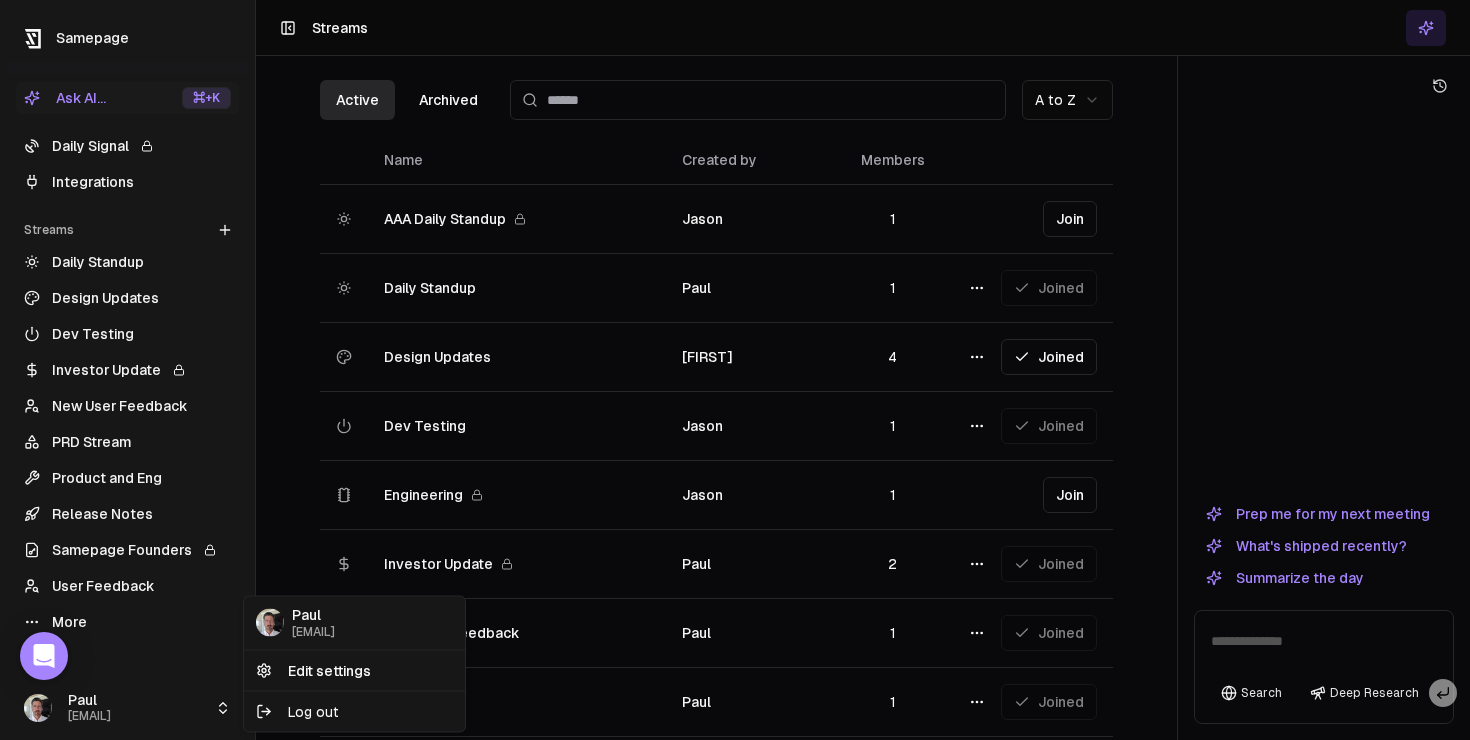 click on "Samepage Ask AI... ⌘ +K Daily Signal Integrations Streams   Create Stream Daily Standup Design Updates Dev Testing Investor Update New User Feedback PRD Stream Product and Eng Release Notes Samepage Founders User Feedback  More Paul paul@samepage.ai Toggle Sidebar Streams Active Archived A to Z Name Created by Members AAA Daily Standup Jason 1 Join Daily Standup Paul 1 Joined Design Updates Wiebke 4 Joined Leave Dev Testing Jason 1 Joined Engineering Jason 1 Join Investor Update Paul 2 Joined New User Feedback Paul 1 Joined PRD Stream Paul 1 Joined Product and Eng Paul 3 Joined Release Notes Sahil 1 Join Release Notes Paul 3 Joined Release Notes Christine 1 Join Samepage Founders Sahil 3 Joined Leave User Feedback Paul 3 Joined Vendors Jason 1 Join Weekly Sync Paul 3 Joined Leave Weekly Updates Sahil 1 Join Page  1  of  1 Prep me for my next meeting What's shipped recently? Summarize the day Search Deep Research
Paul paul@samepage.ai Edit settings Log out" at bounding box center (735, 370) 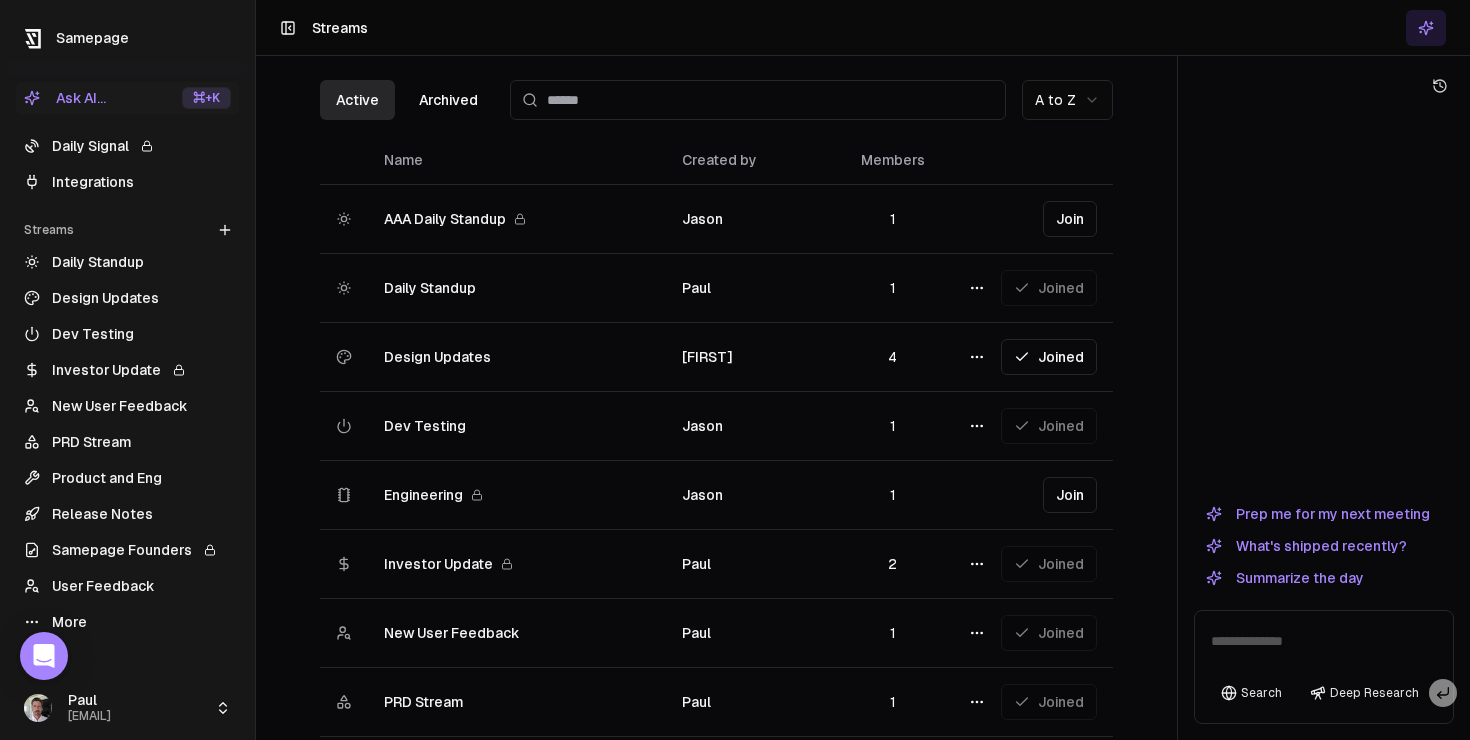 click on "Integrations" at bounding box center (127, 182) 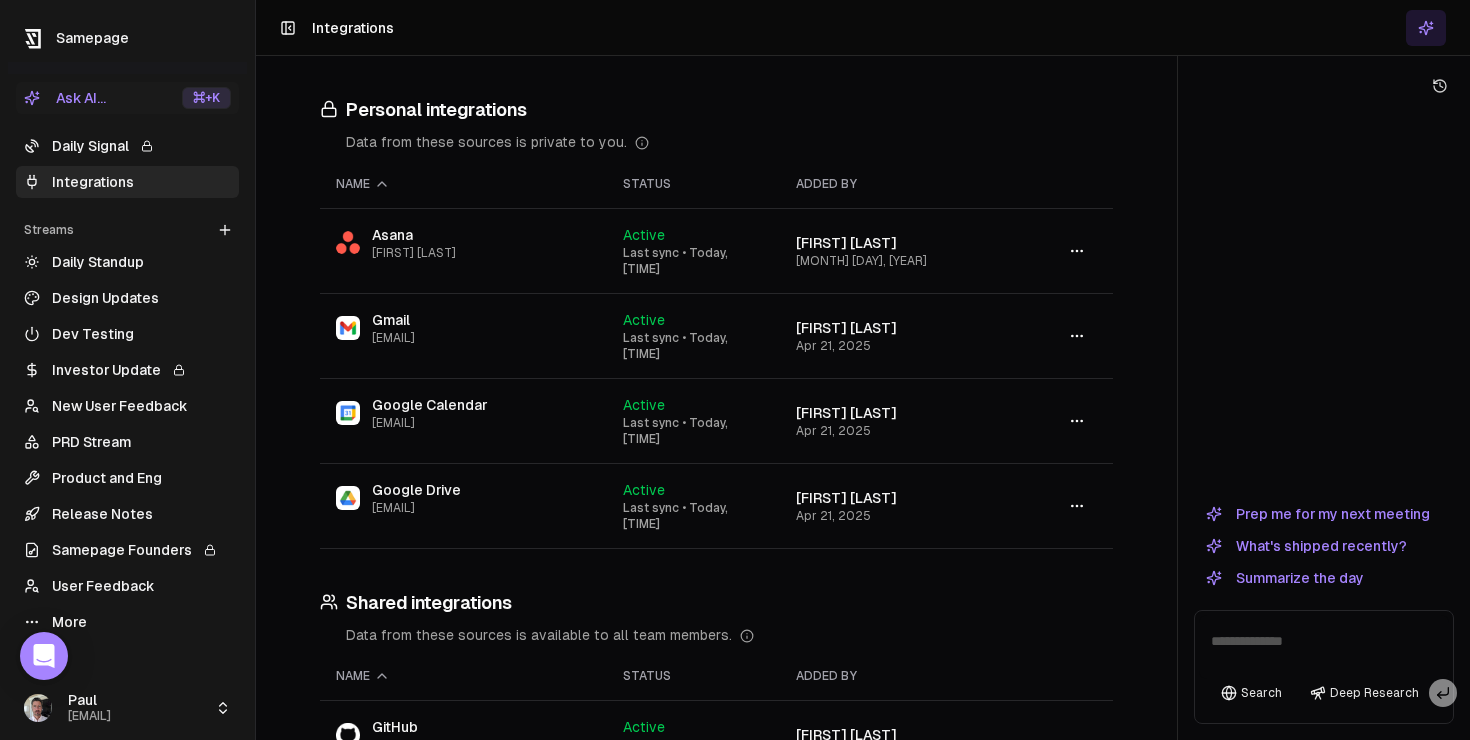 click 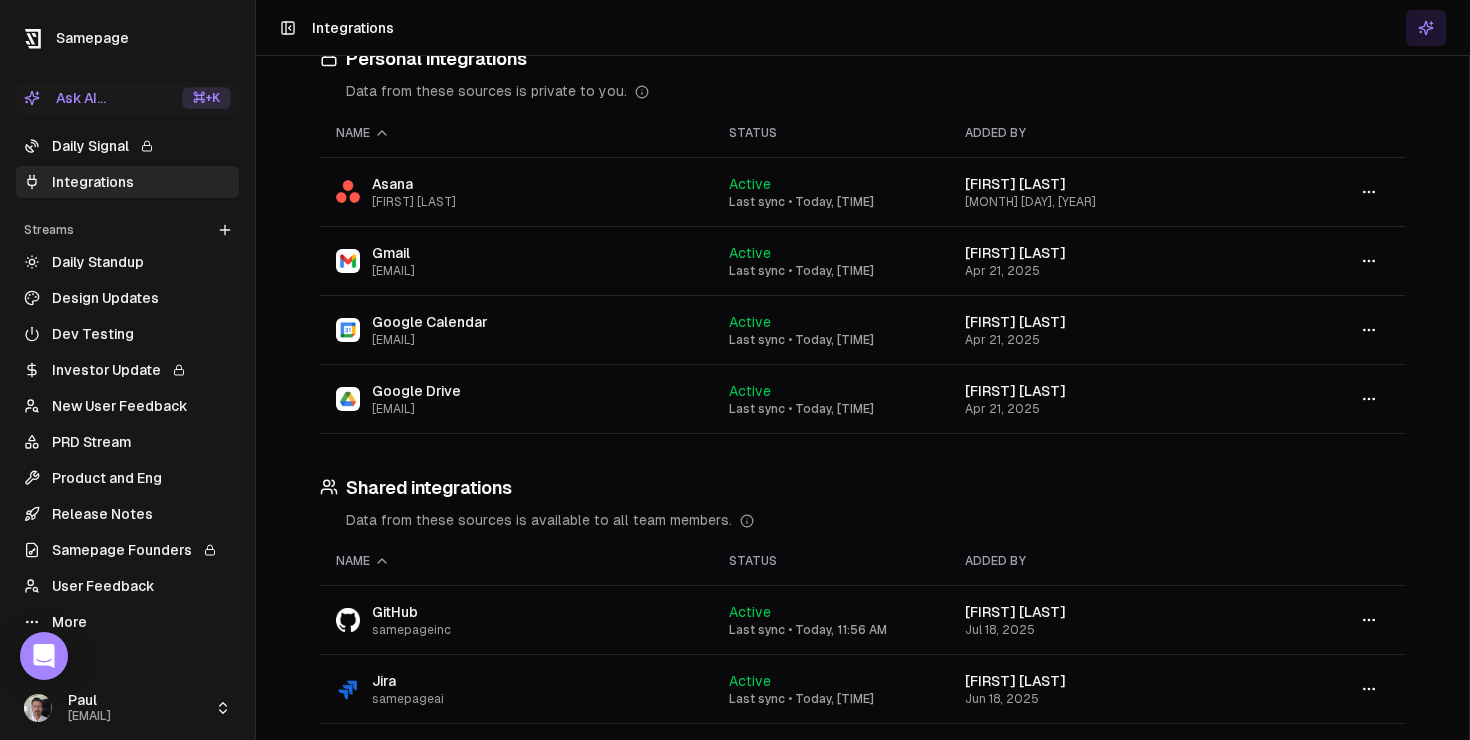 scroll, scrollTop: 0, scrollLeft: 0, axis: both 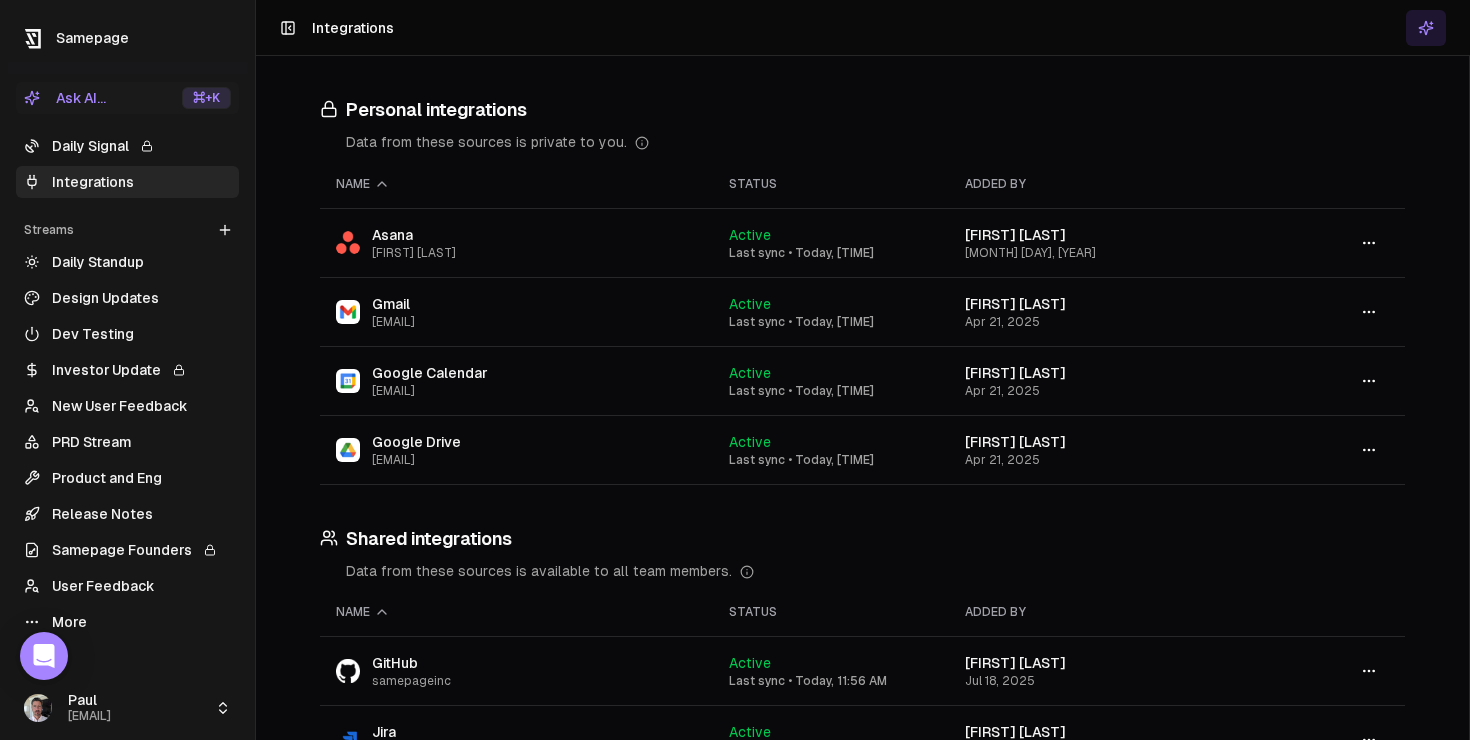 click 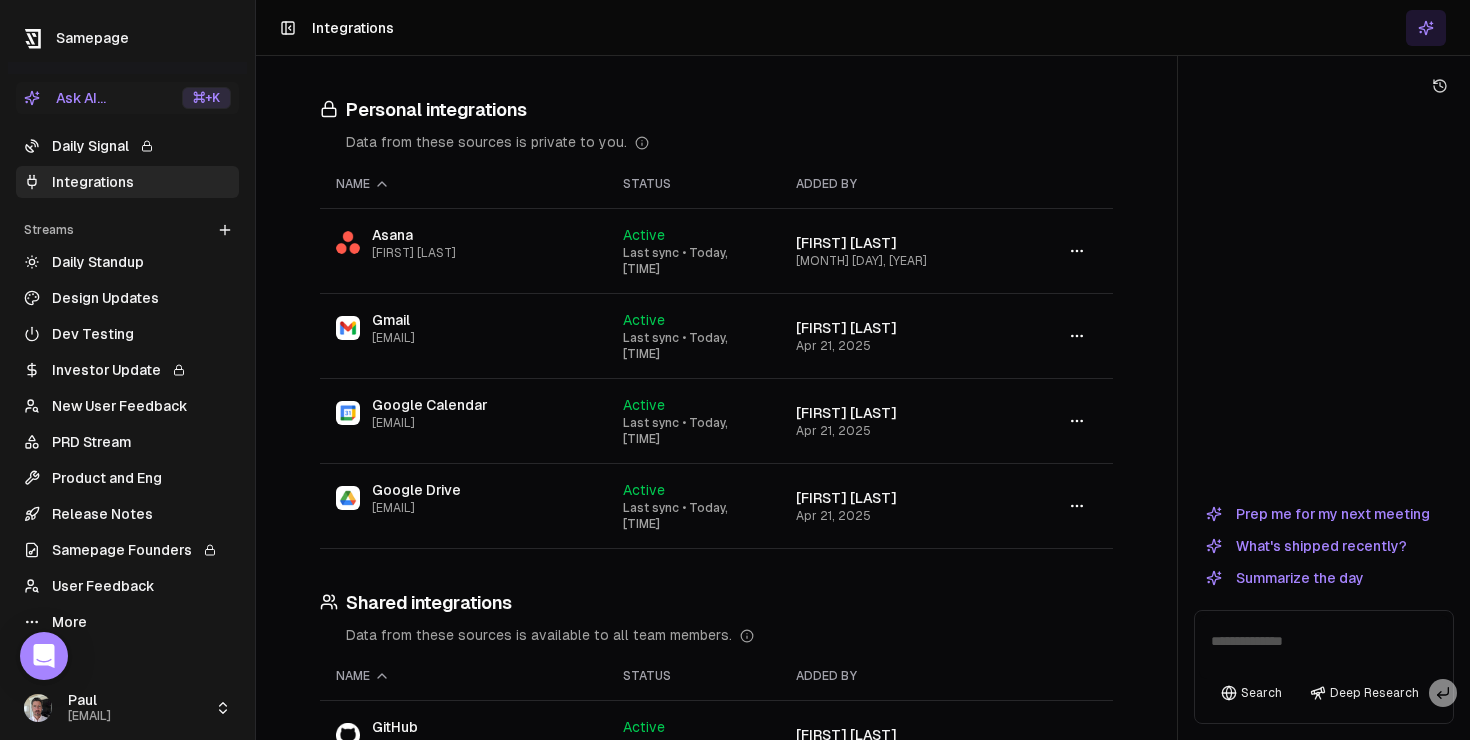 click at bounding box center [1324, 647] 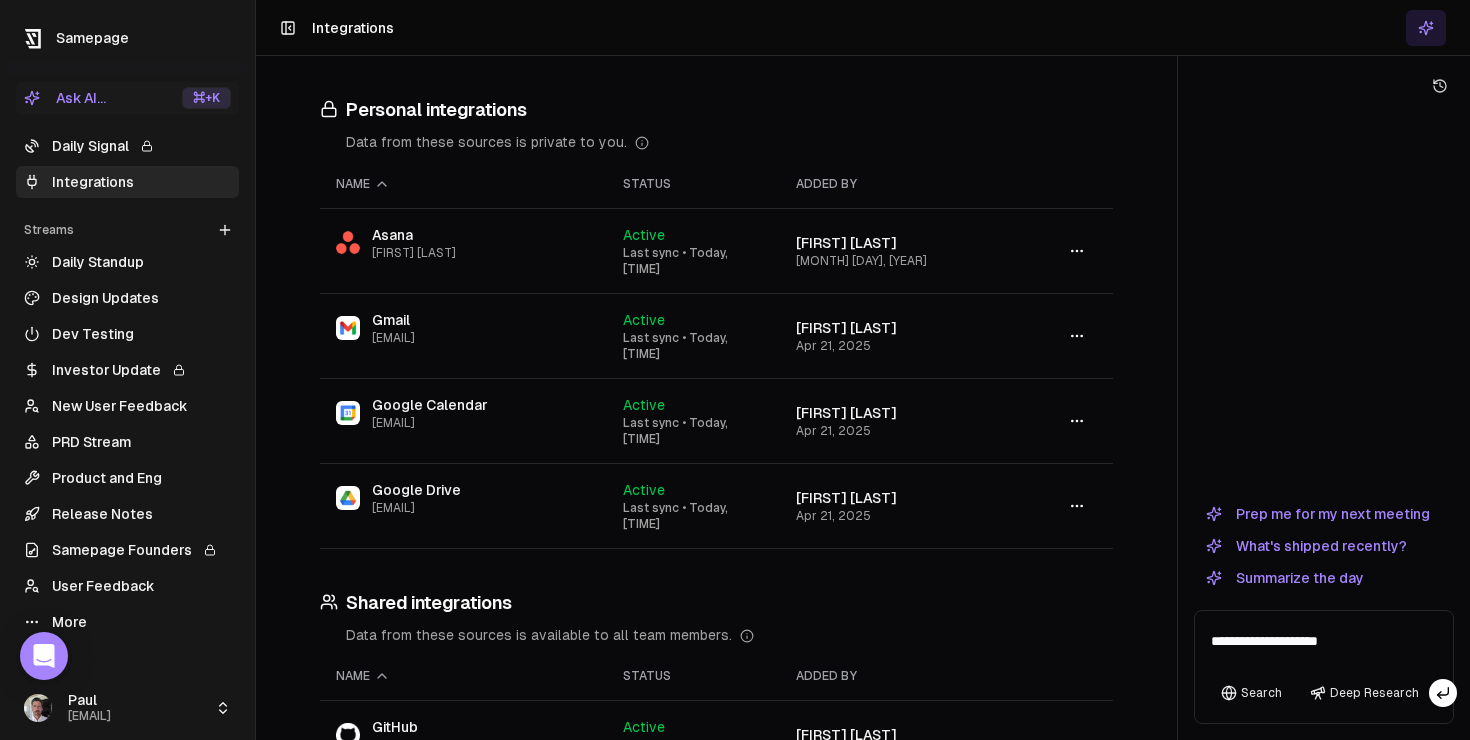 type on "**********" 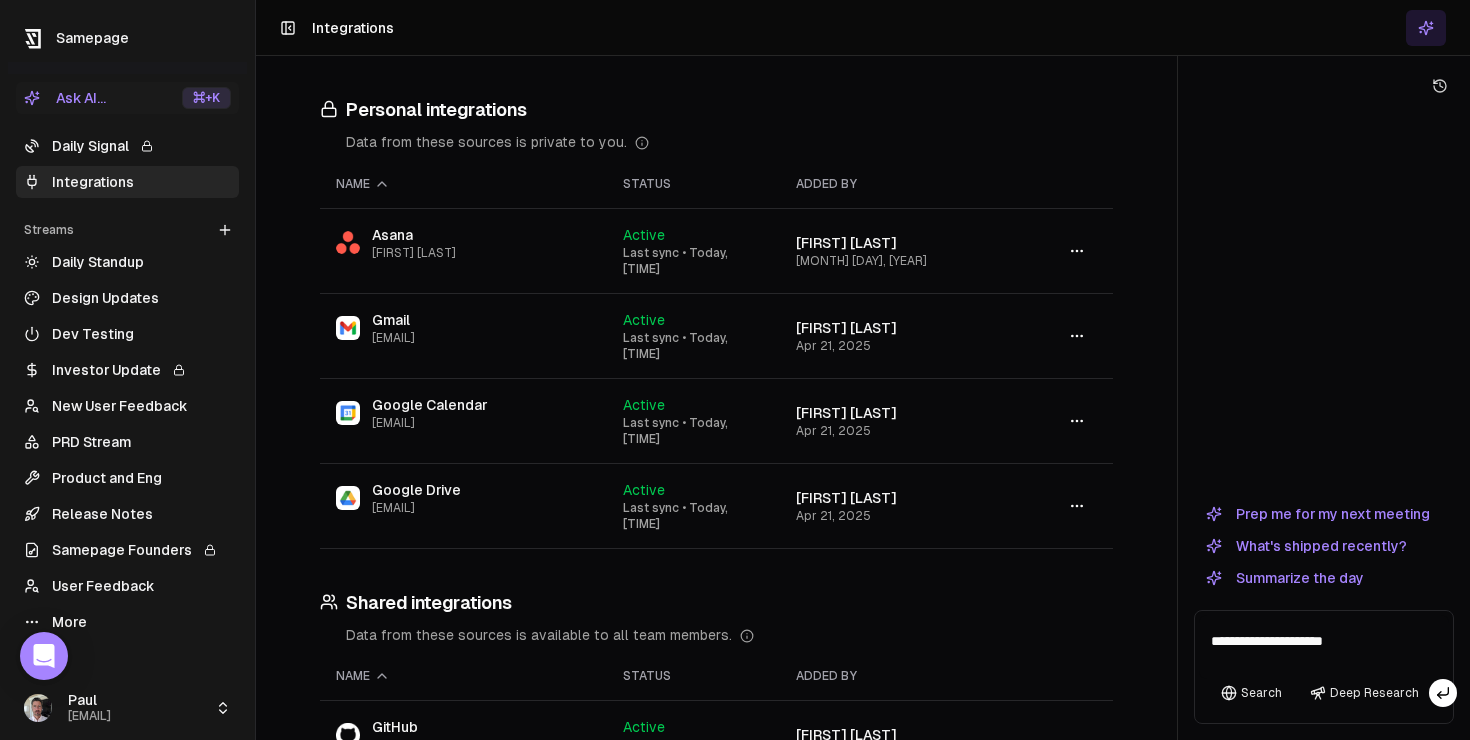 type 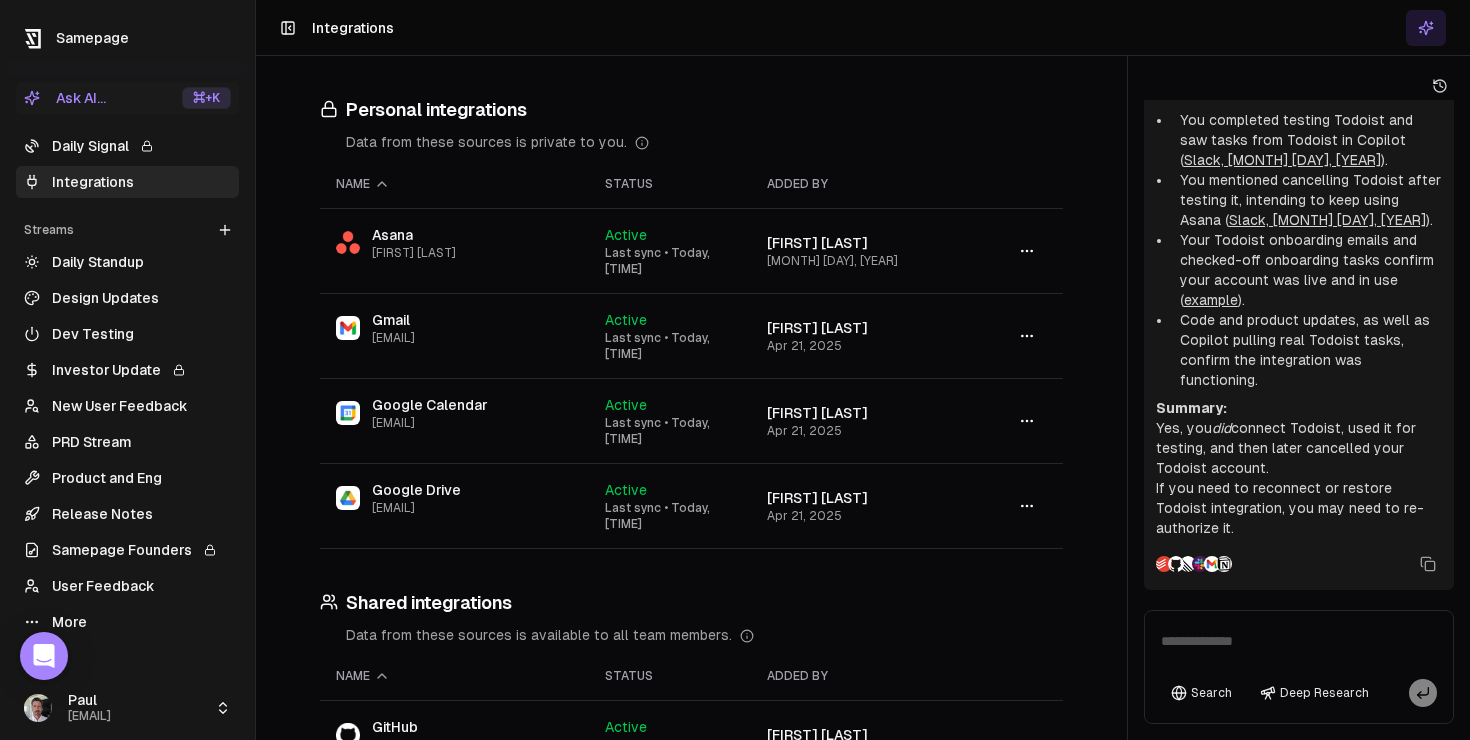 scroll, scrollTop: 56, scrollLeft: 0, axis: vertical 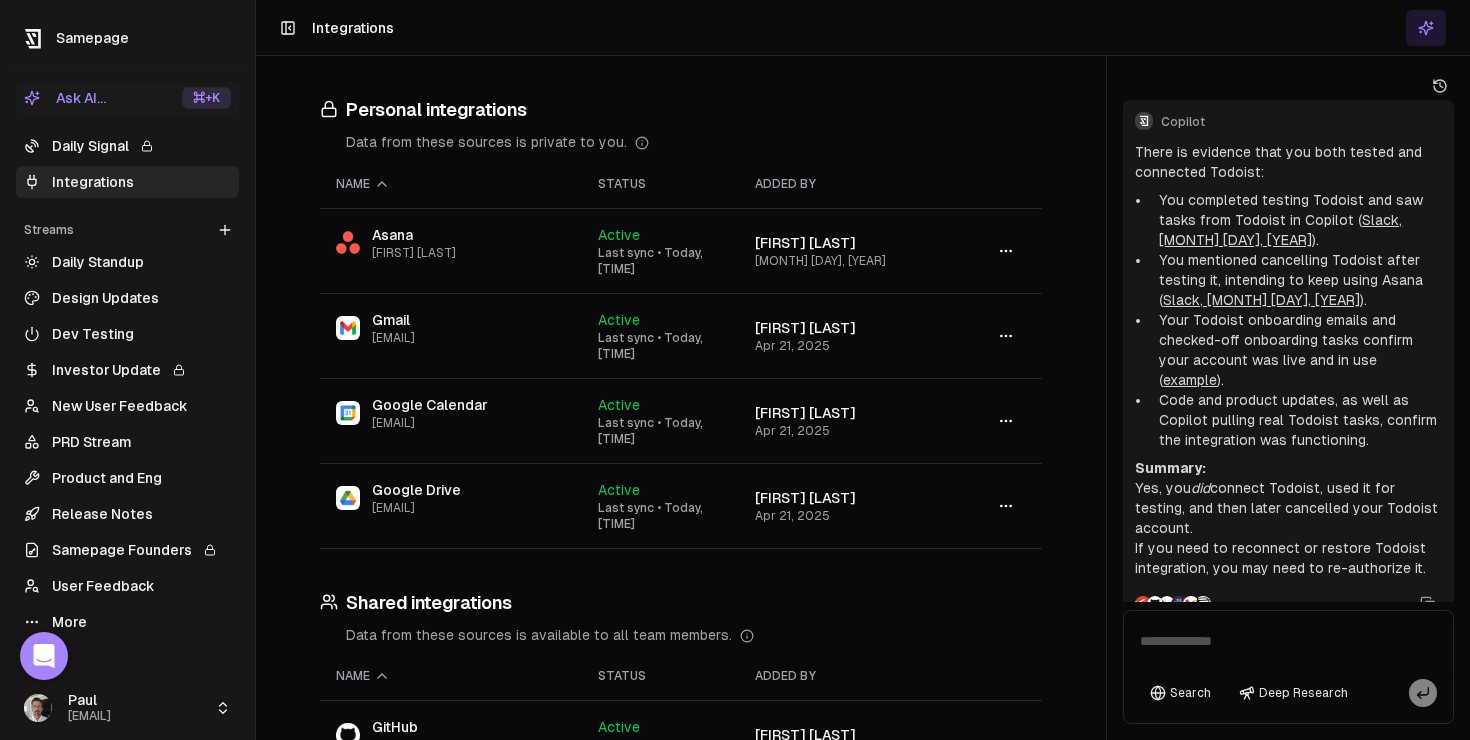 click at bounding box center (1106, 370) 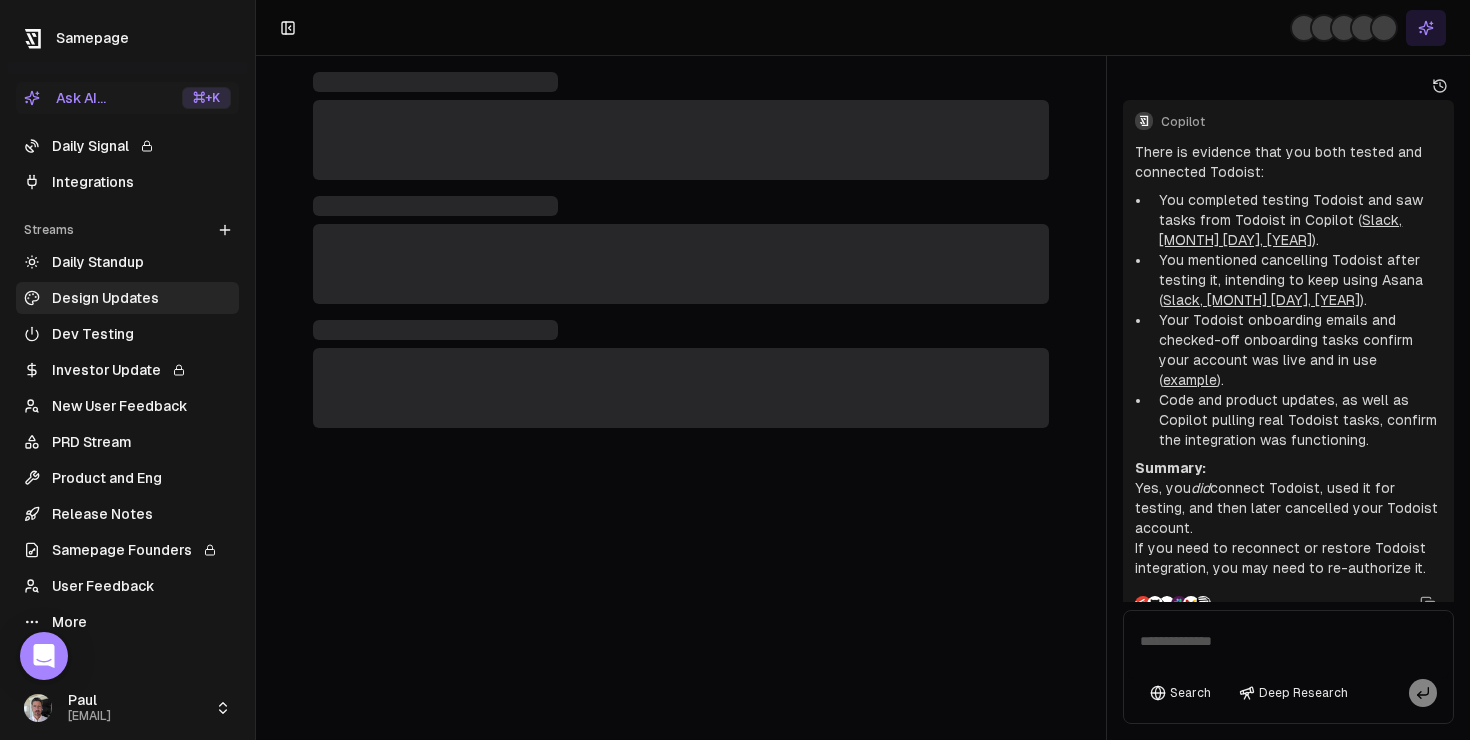 scroll, scrollTop: 96, scrollLeft: 0, axis: vertical 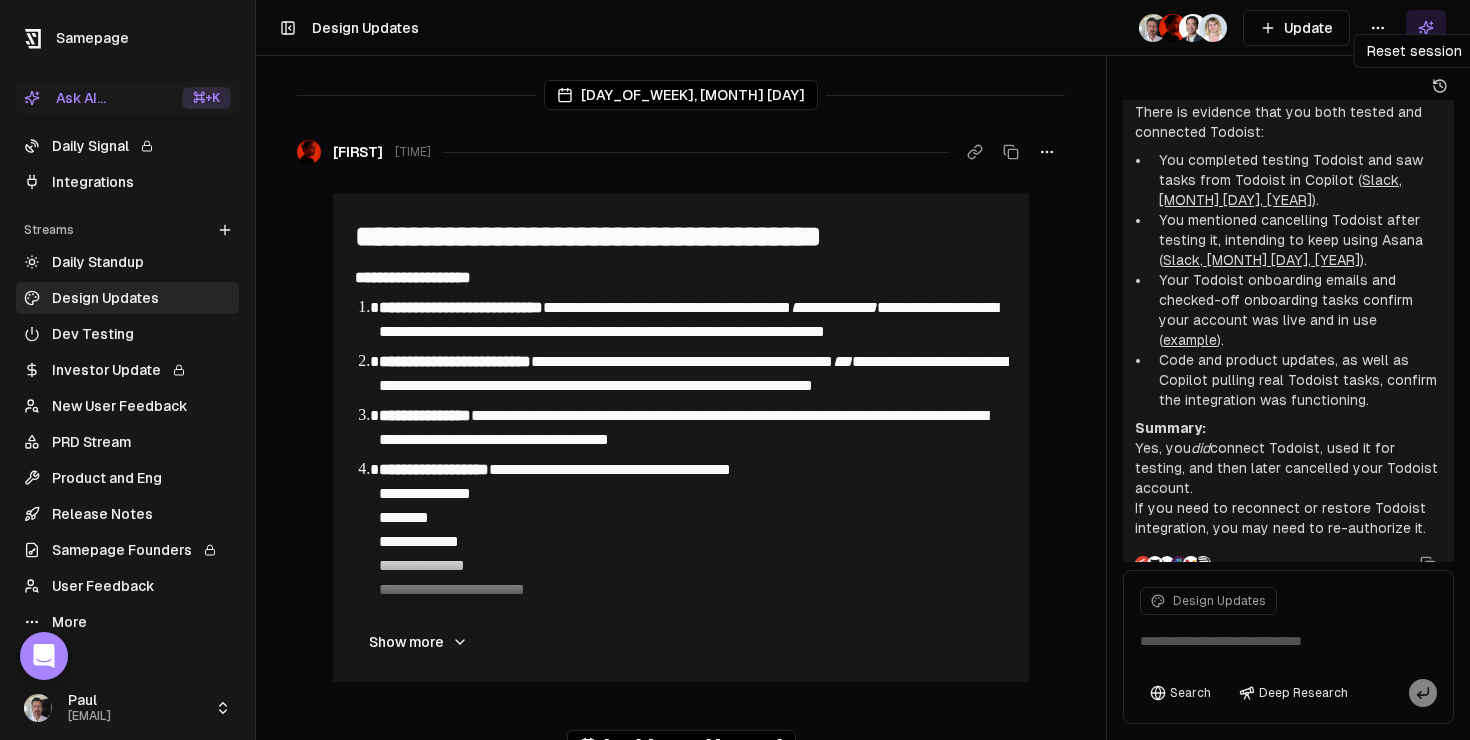 click 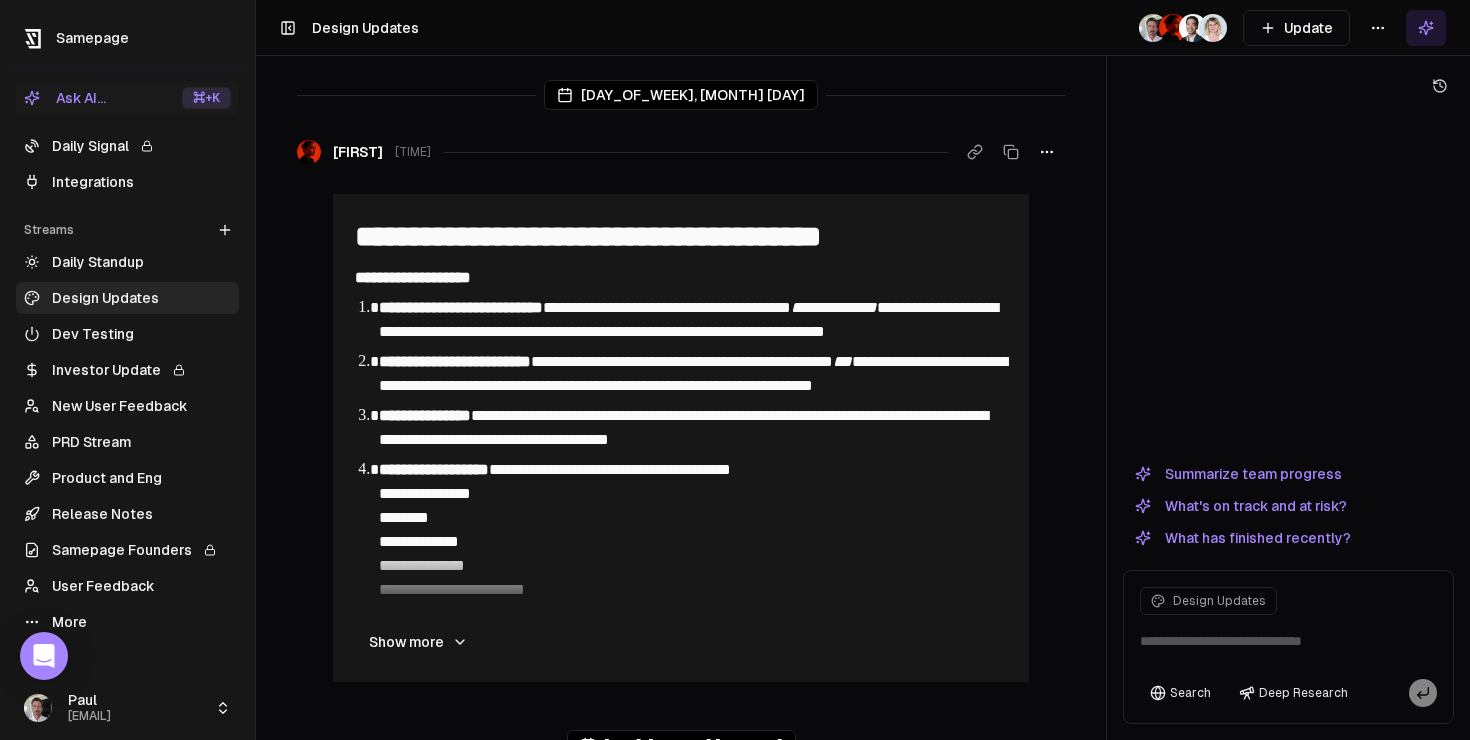 scroll, scrollTop: 0, scrollLeft: 0, axis: both 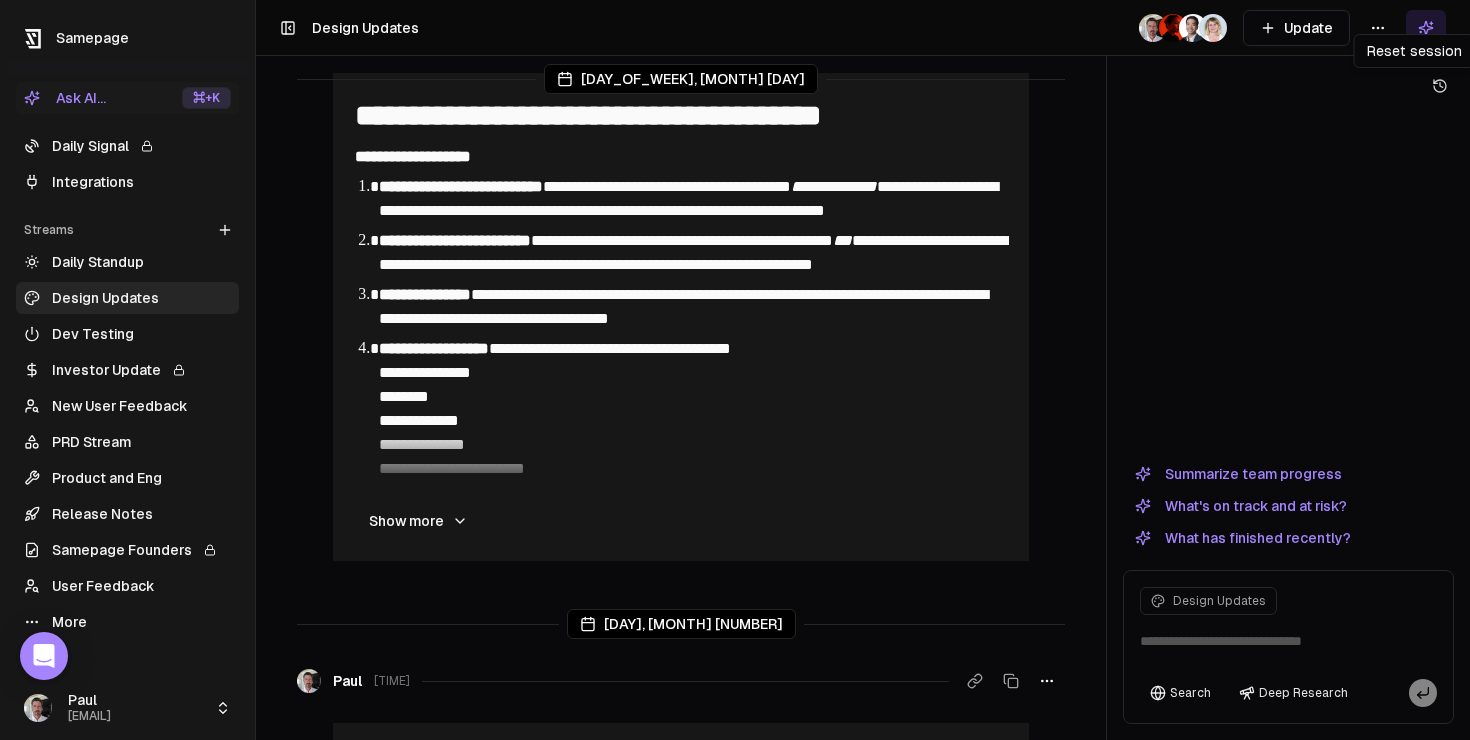 click at bounding box center [1288, 647] 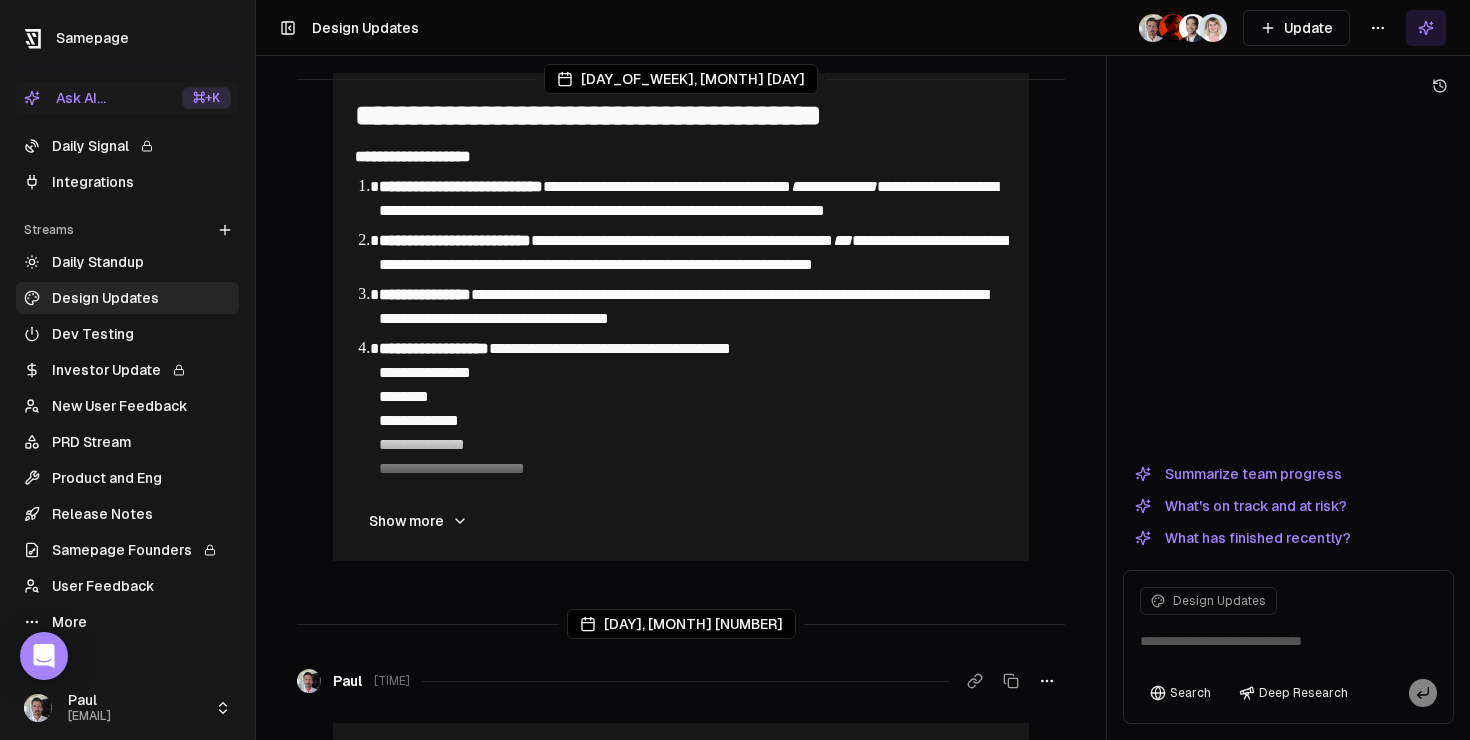 click on "What has finished recently?" at bounding box center [1243, 538] 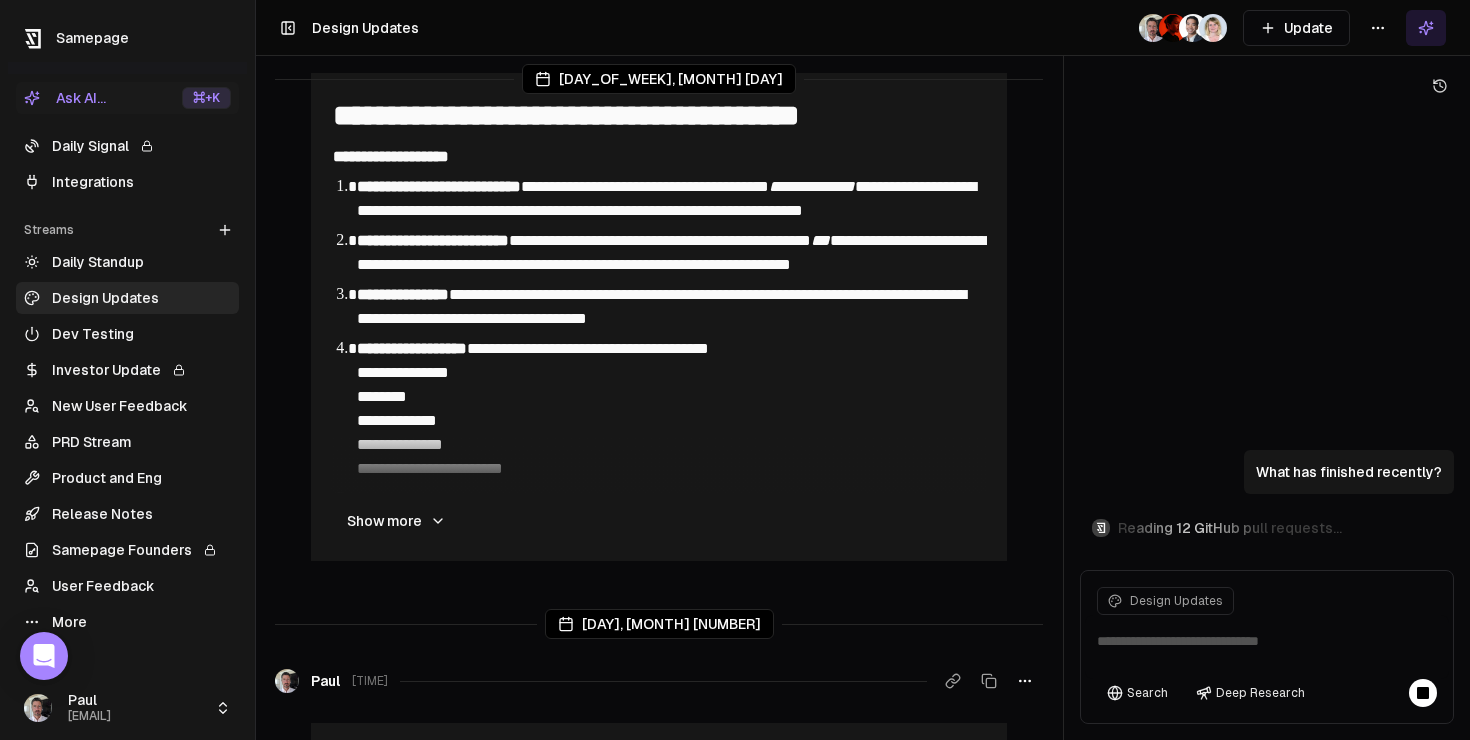 click at bounding box center (1063, 370) 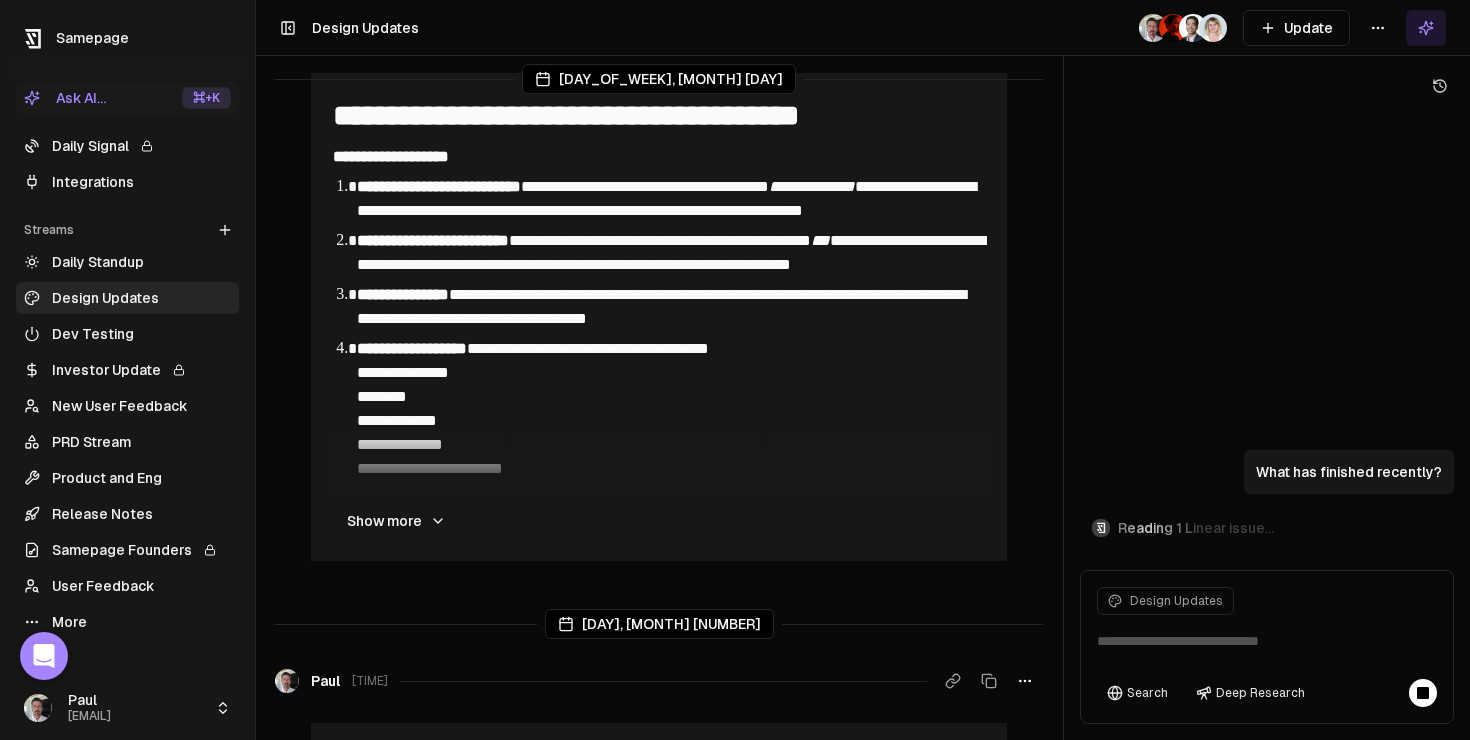 scroll, scrollTop: 172, scrollLeft: 0, axis: vertical 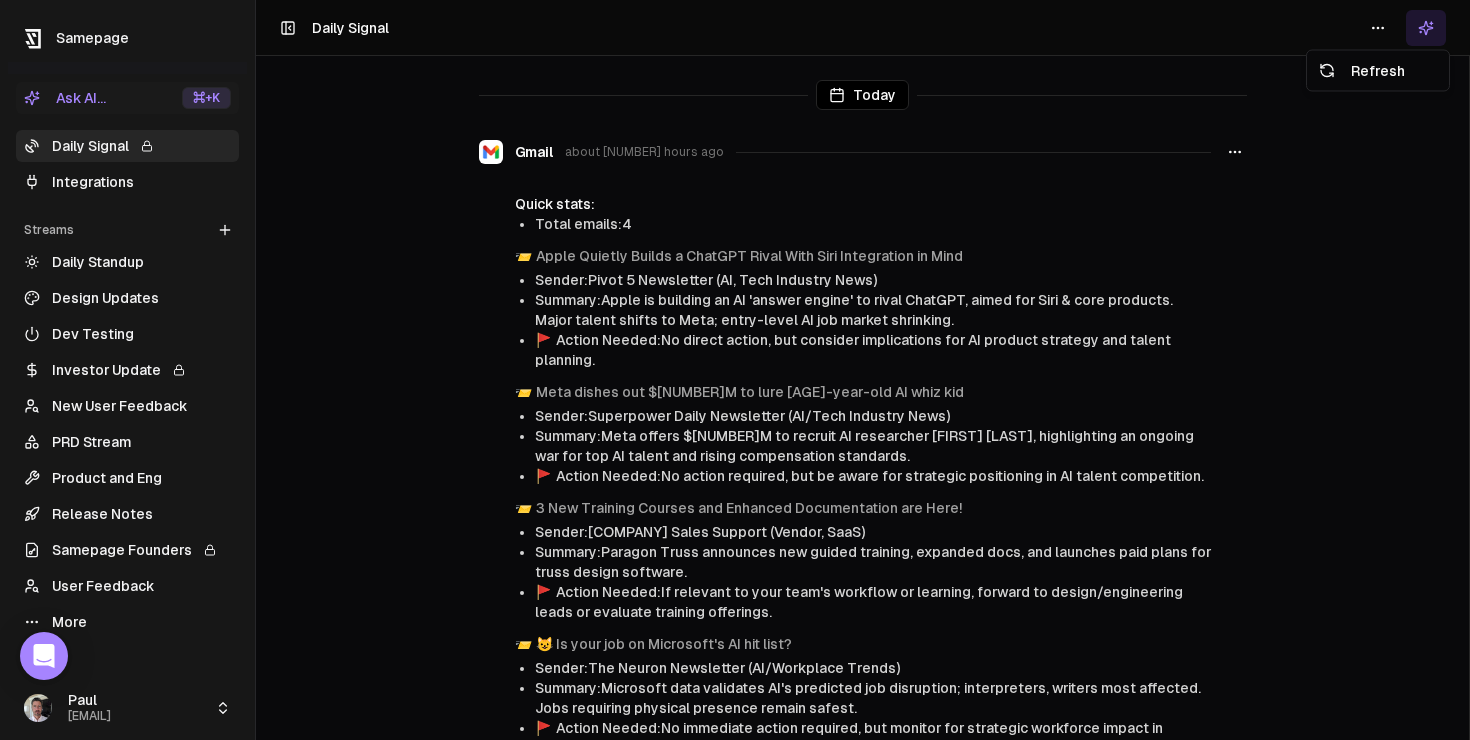 click on "Samepage Ask AI... ⌘ +K Daily Signal Integrations Streams   Create Stream Daily Standup Design Updates Dev Testing Investor Update New User Feedback PRD Stream Product and Eng Release Notes Samepage Founders User Feedback  More Paul paul@samepage.ai Toggle Sidebar Daily Signal Today Gmail about 6 hours ago Quick stats: Total emails:  4 📨 Apple Quietly Builds a ChatGPT Rival With Siri Integration in Mind Sender:  Pivot 5 Newsletter (AI, Tech Industry News) Summary:  Apple is building an AI 'answer engine' to rival ChatGPT, aimed for Siri & core products. Major talent shifts to Meta; entry-level AI job market shrinking. 🚩 Action Needed:  No direct action, but consider implications for AI product strategy and talent planning. 📨 Meta dishes out $250M to lure 24-year-old AI whiz kid Sender:  Superpower Daily Newsletter (AI/Tech Industry News) Summary:  Meta offers $250M to recruit AI researcher Matt Deitke, highlighting an ongoing war for top AI talent and rising compensation standards. 🚩 📨 🚩 3" at bounding box center (735, 370) 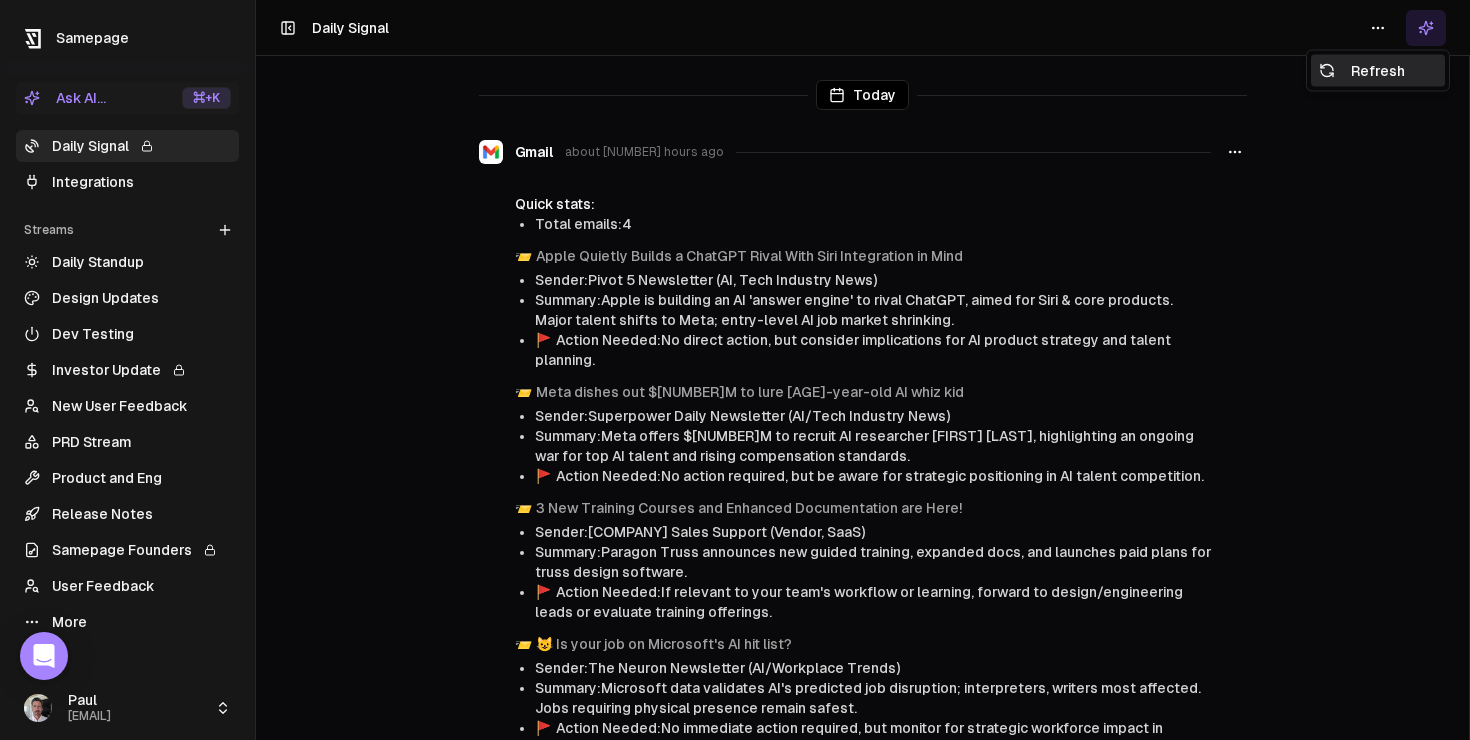 click on "Refresh" at bounding box center (1378, 71) 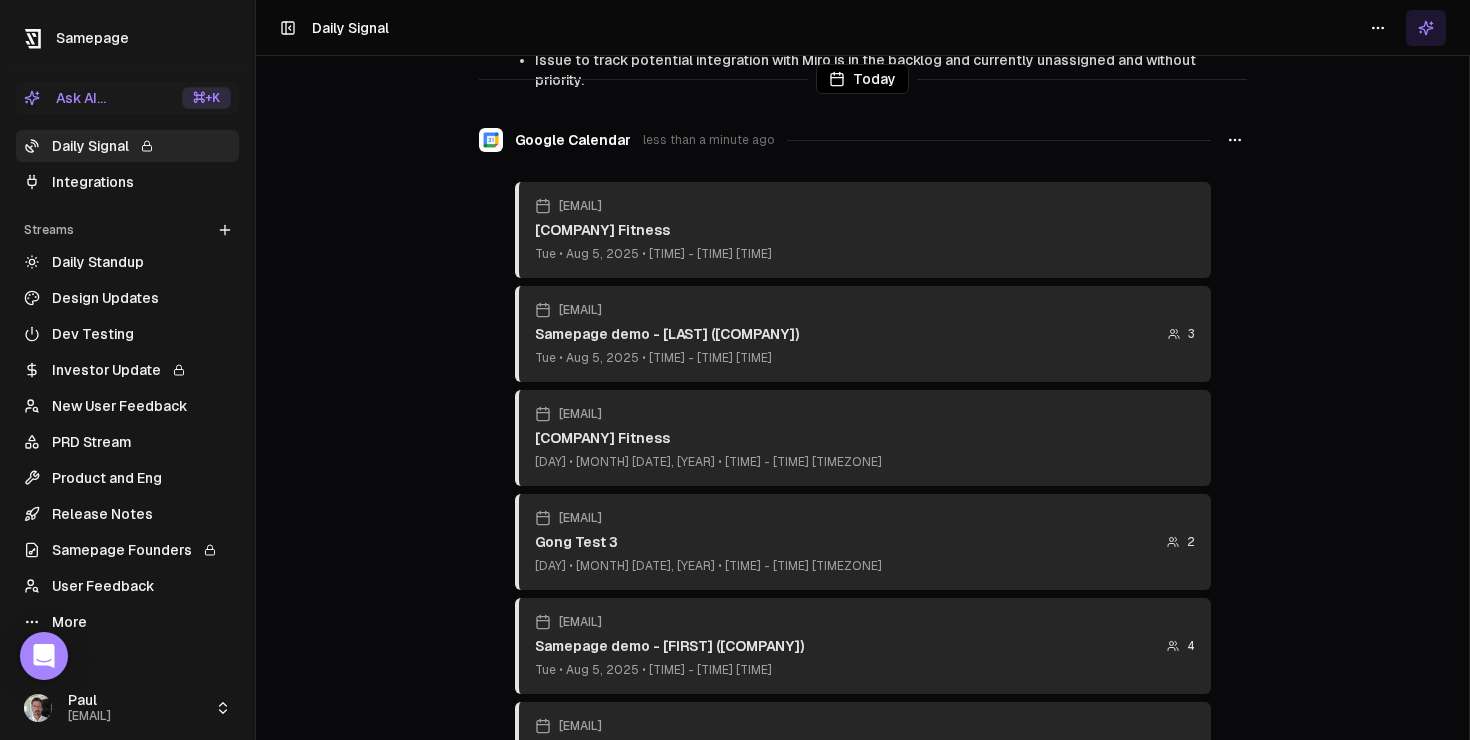 scroll, scrollTop: 2447, scrollLeft: 0, axis: vertical 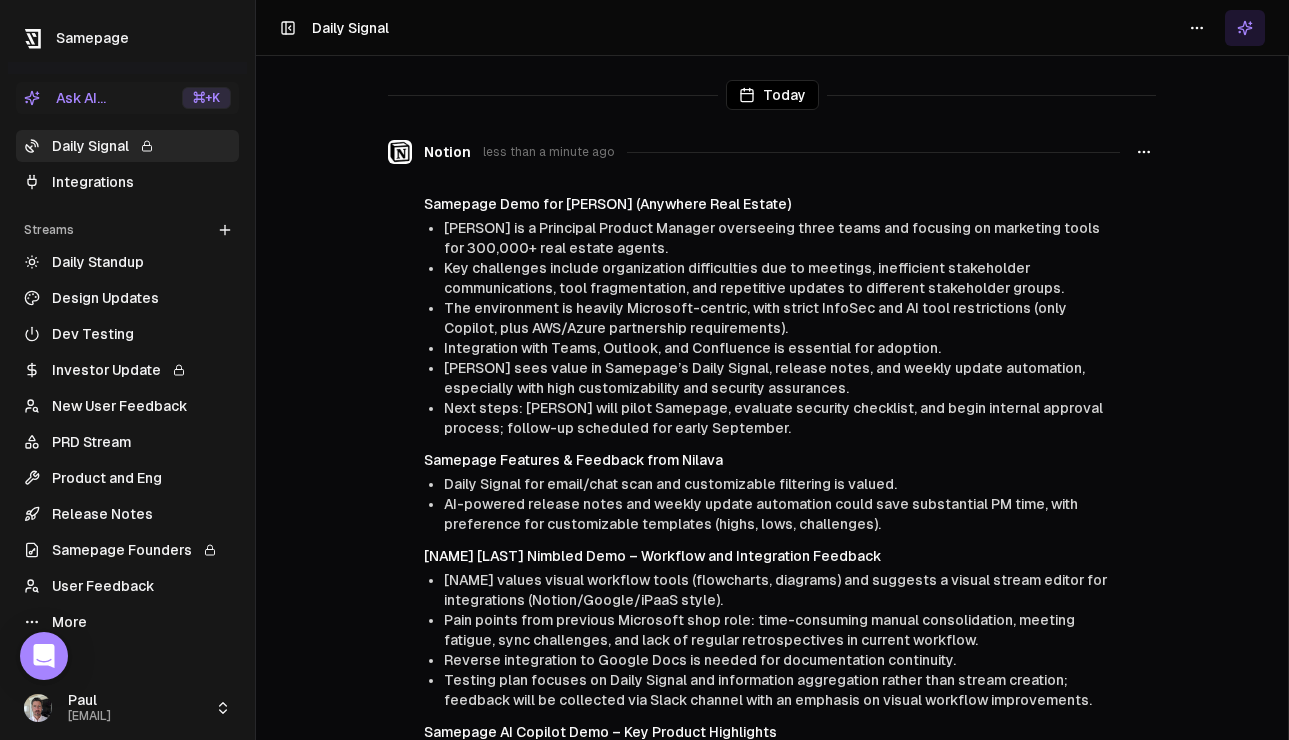 click on "New User Feedback" at bounding box center [127, 406] 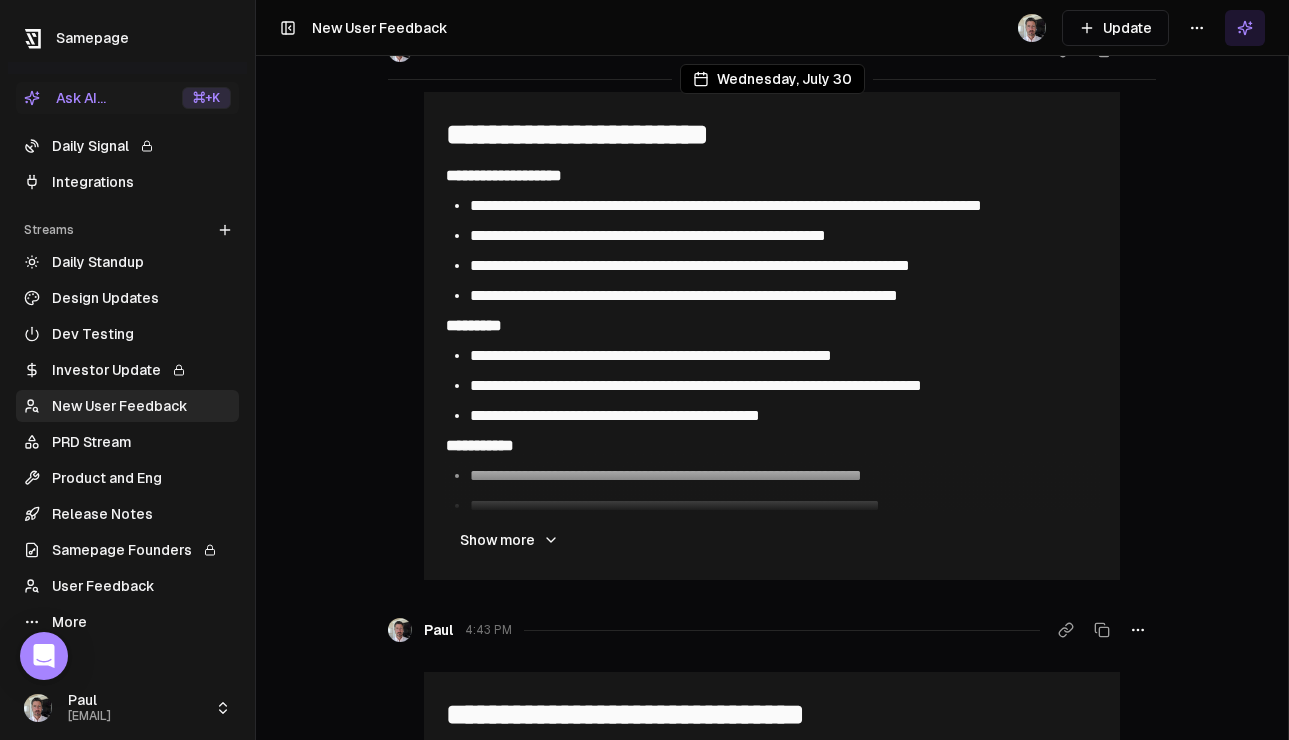 scroll, scrollTop: 0, scrollLeft: 0, axis: both 